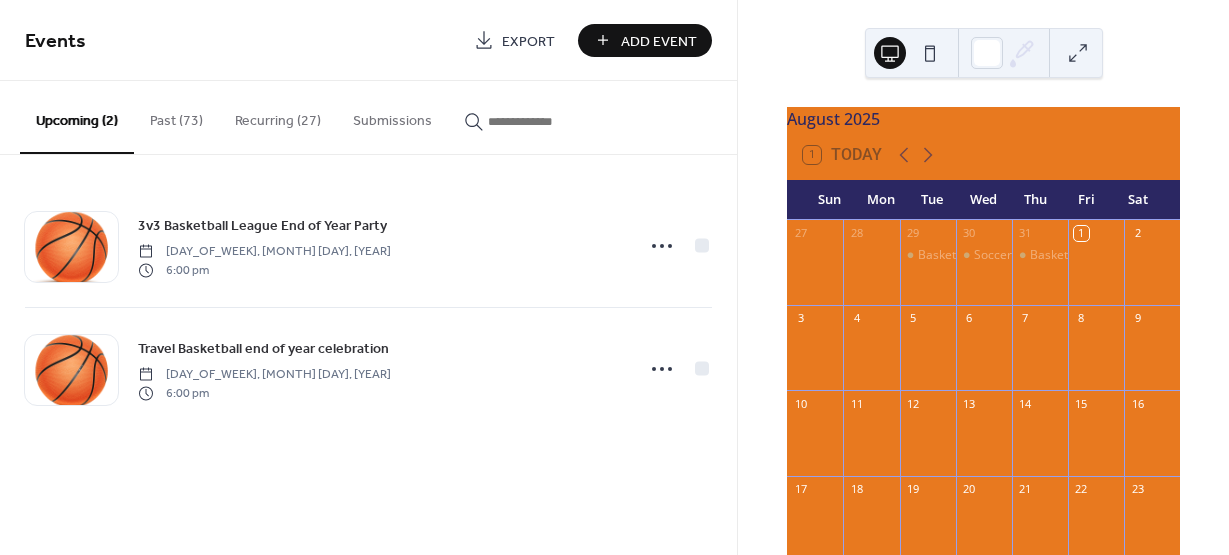 scroll, scrollTop: 0, scrollLeft: 0, axis: both 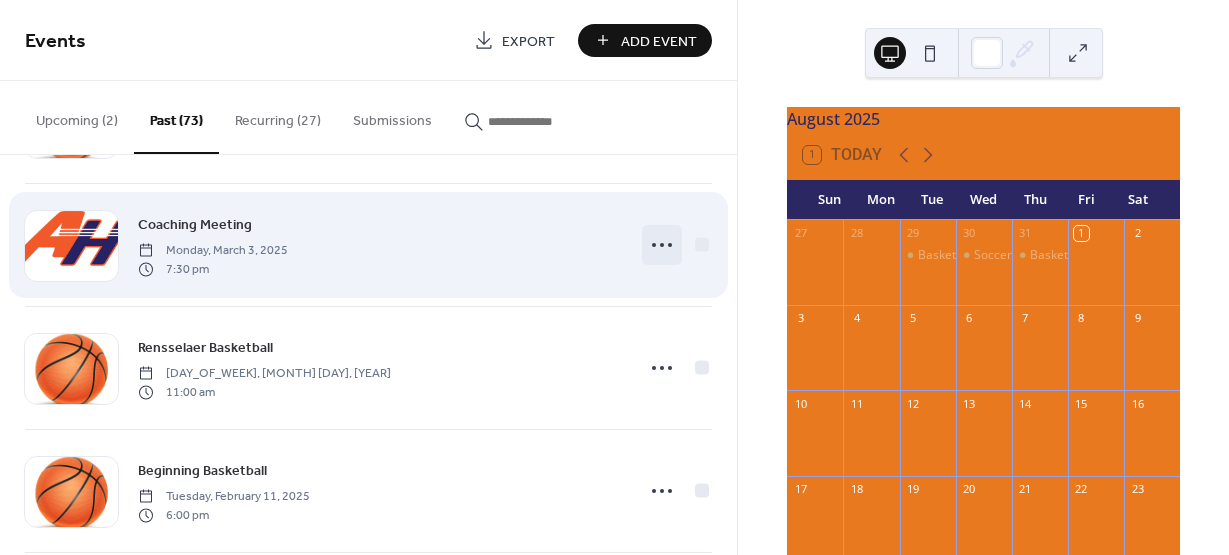 click 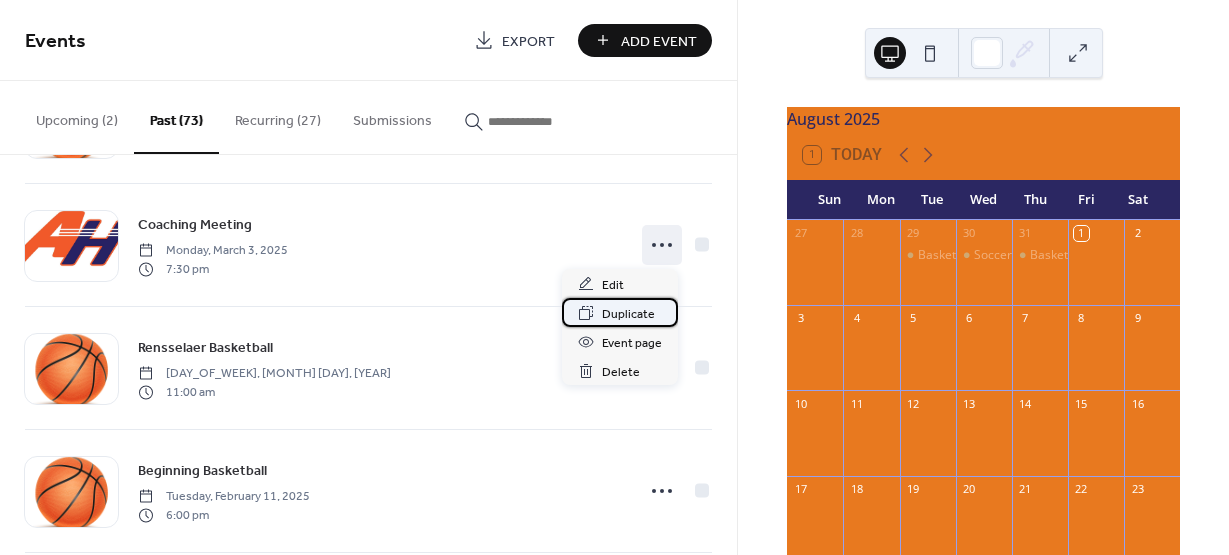 click on "Duplicate" at bounding box center (628, 314) 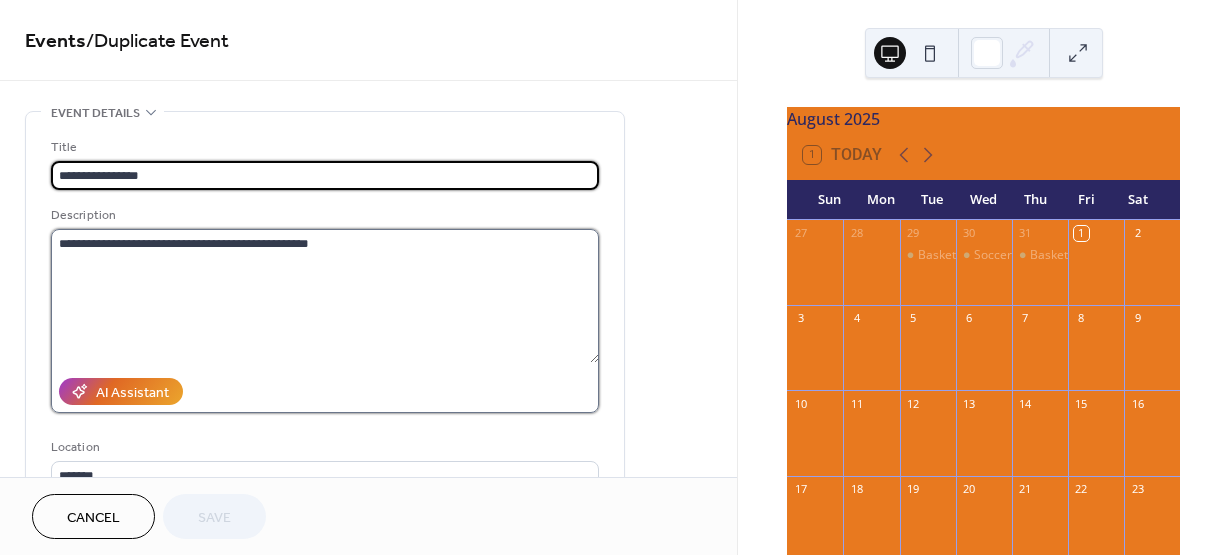 click on "**********" at bounding box center (325, 296) 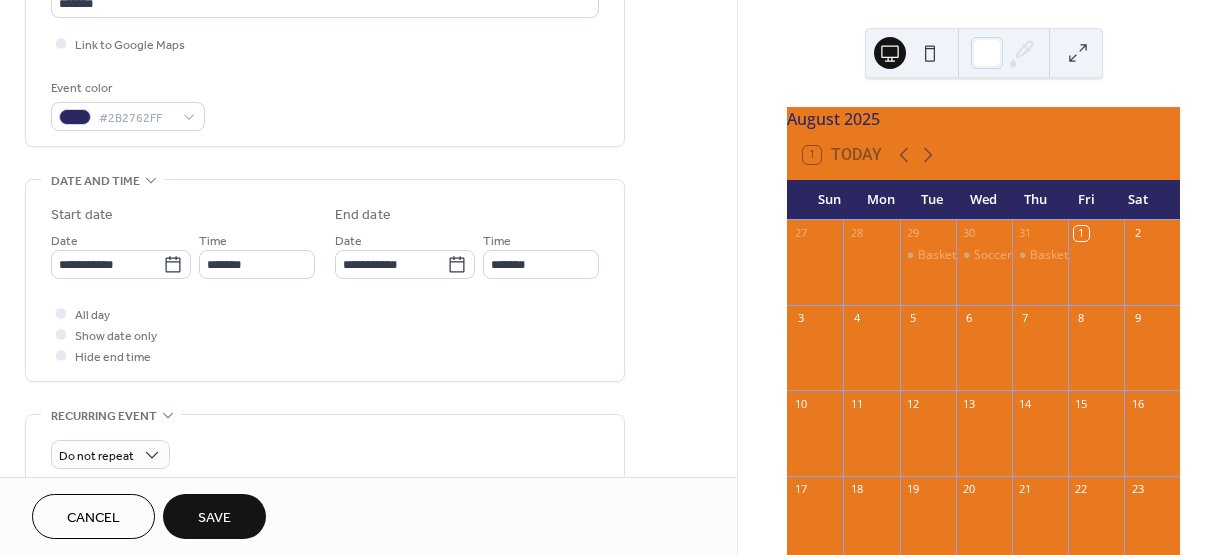scroll, scrollTop: 500, scrollLeft: 0, axis: vertical 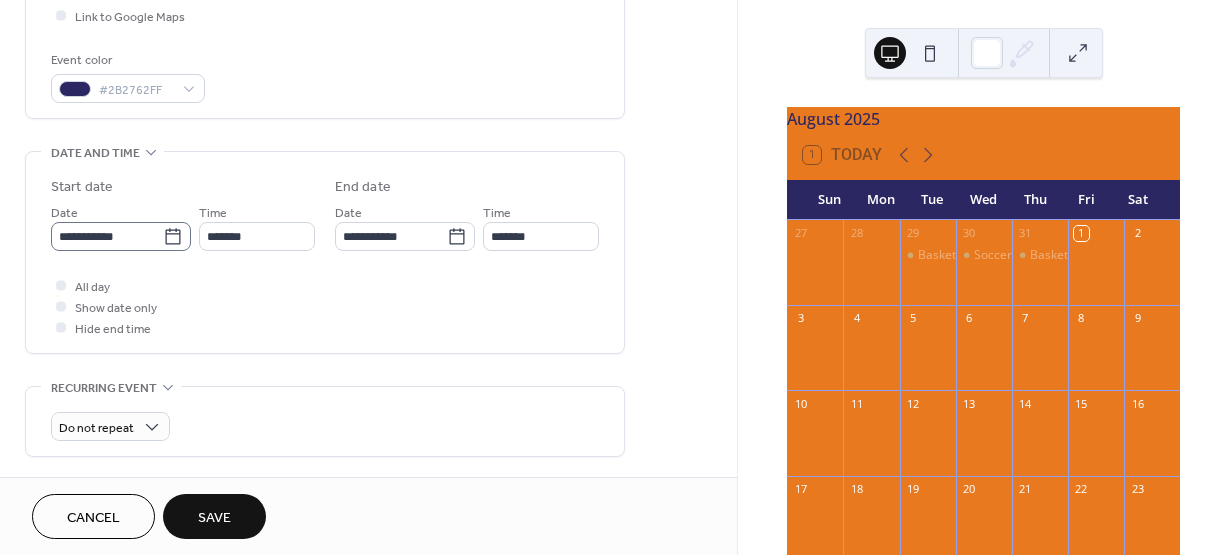 type on "**********" 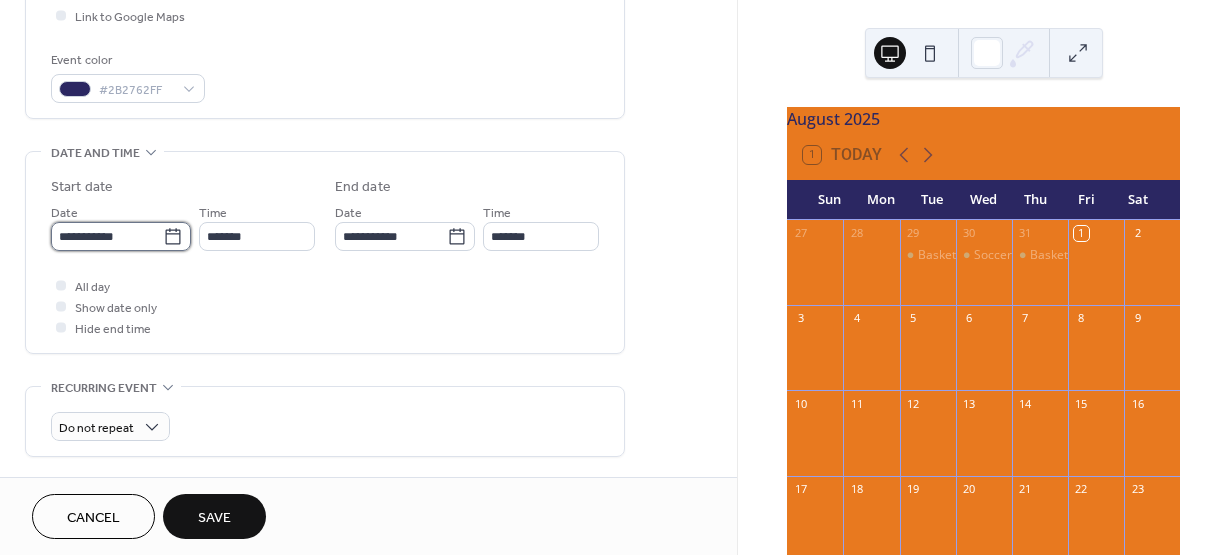 click on "**********" at bounding box center (107, 236) 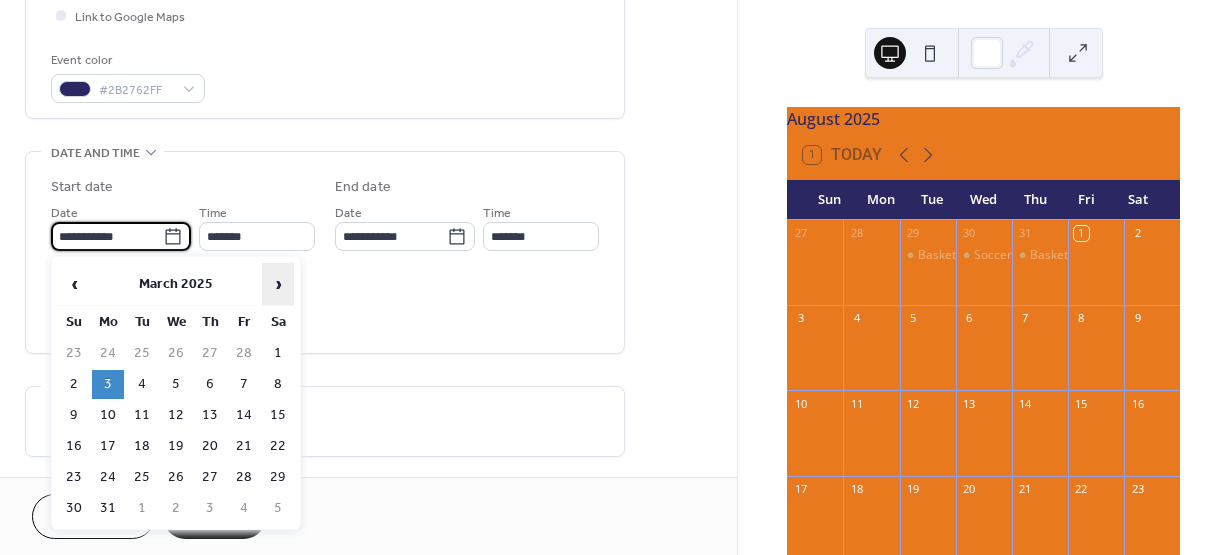click on "›" at bounding box center [278, 284] 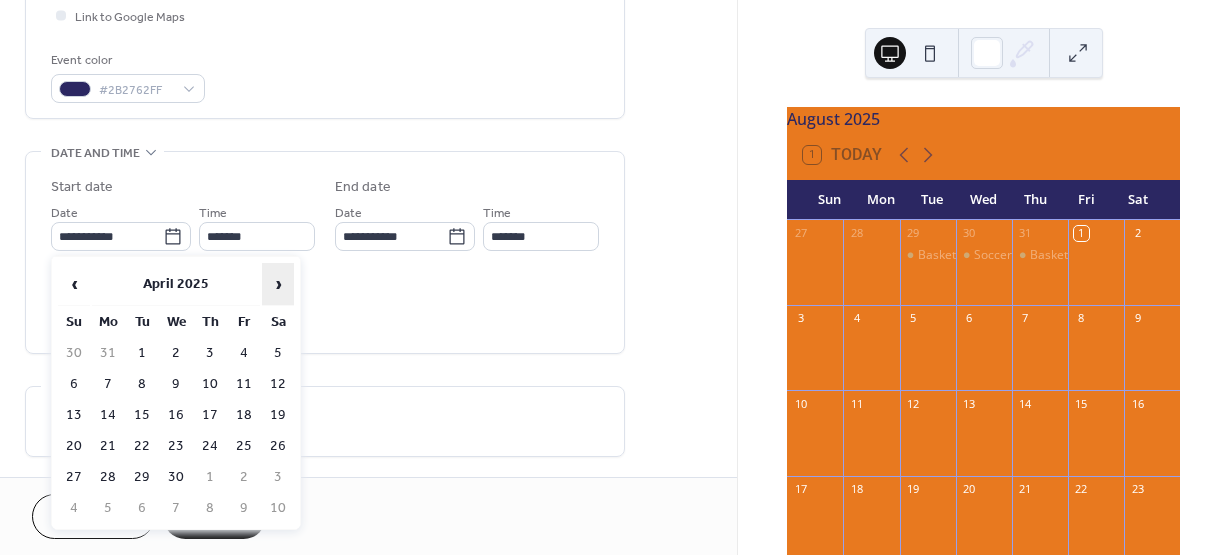click on "›" at bounding box center [278, 284] 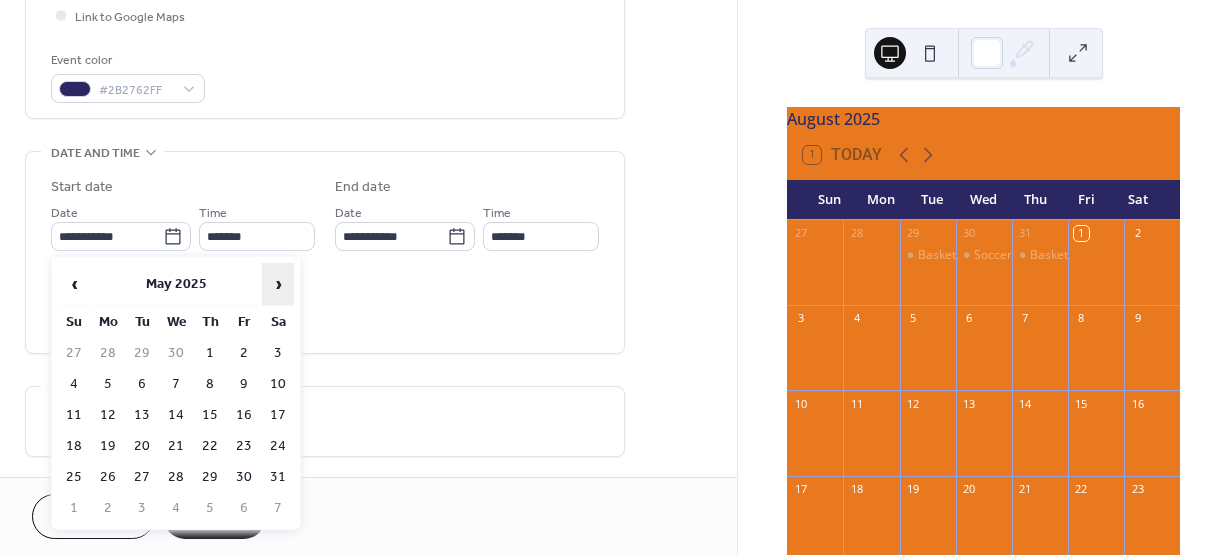 click on "›" at bounding box center (278, 284) 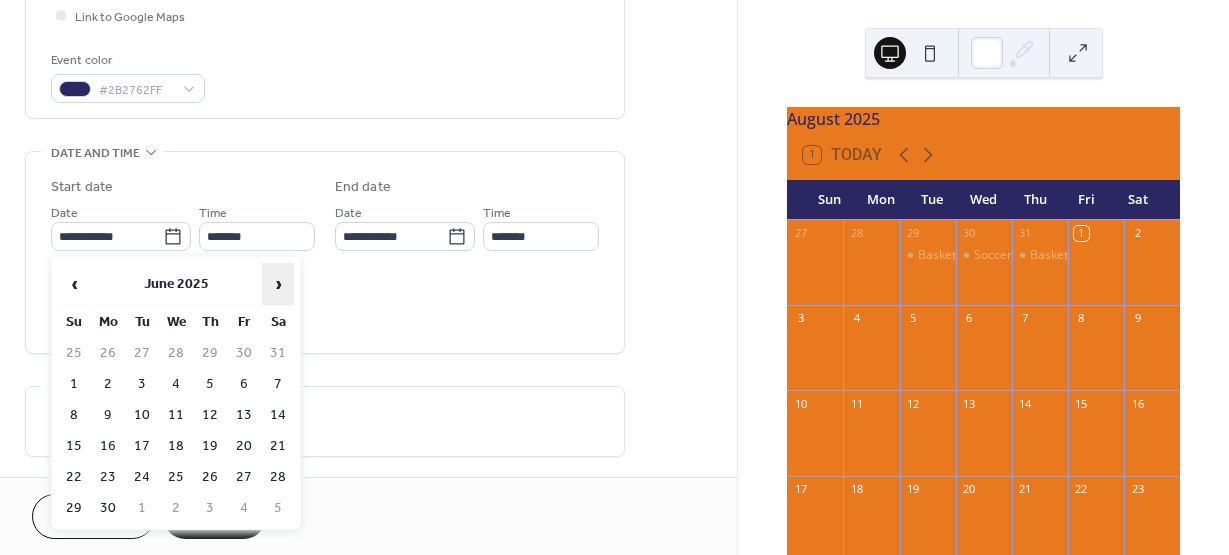 click on "›" at bounding box center (278, 284) 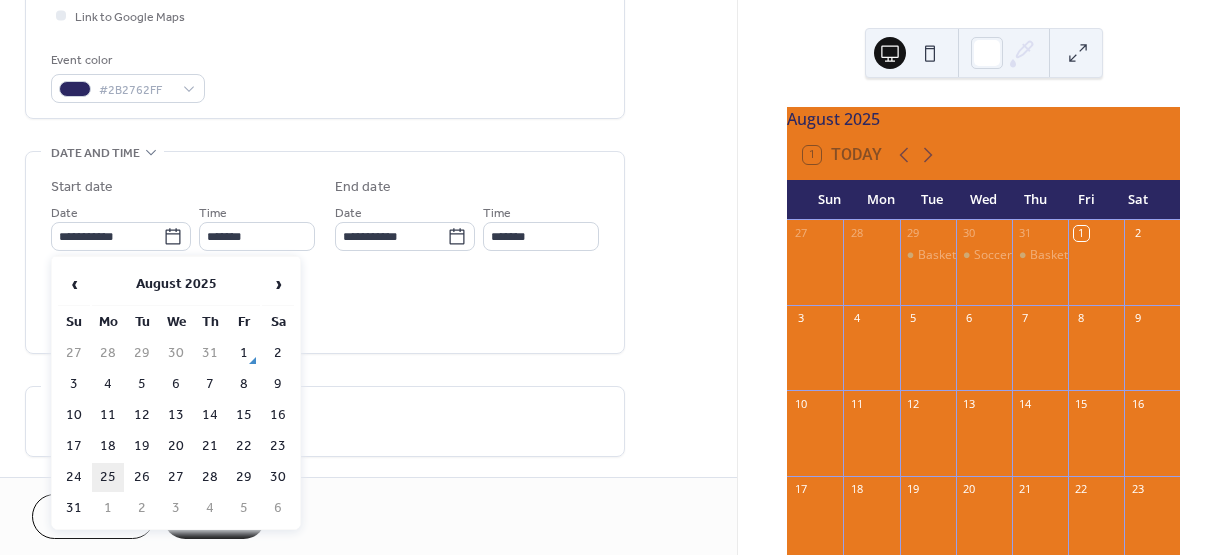 click on "25" at bounding box center [108, 477] 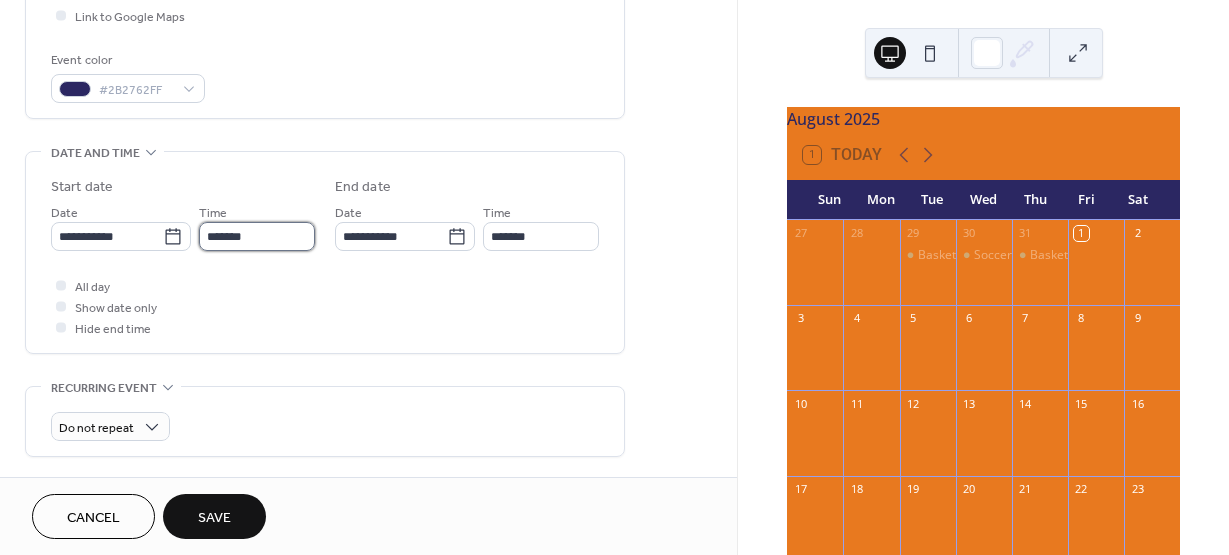 click on "*******" at bounding box center (257, 236) 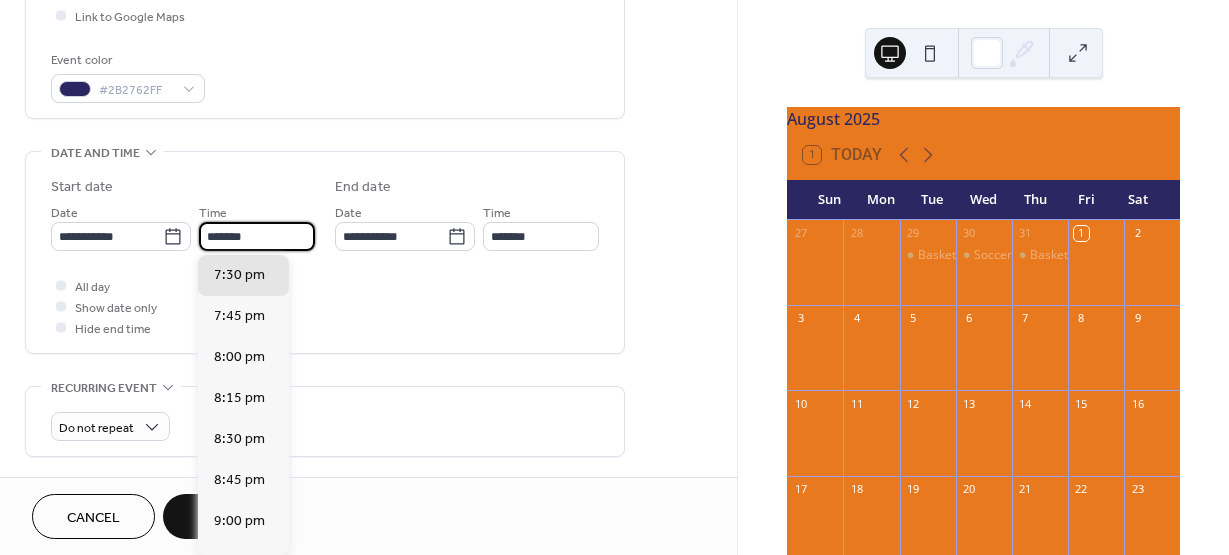 scroll, scrollTop: 3098, scrollLeft: 0, axis: vertical 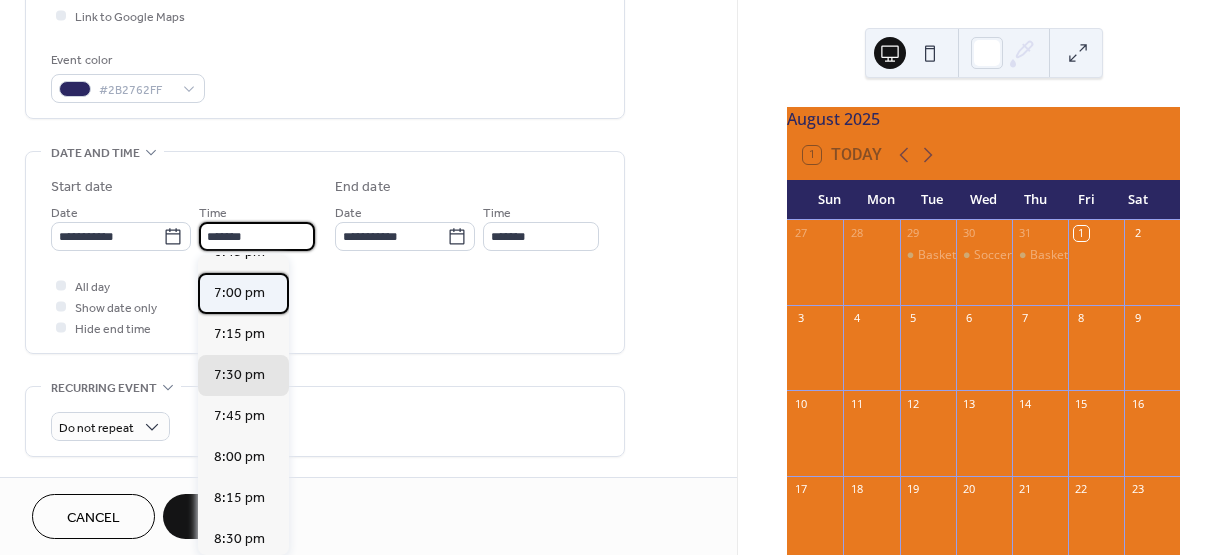 click on "7:00 pm" at bounding box center [239, 293] 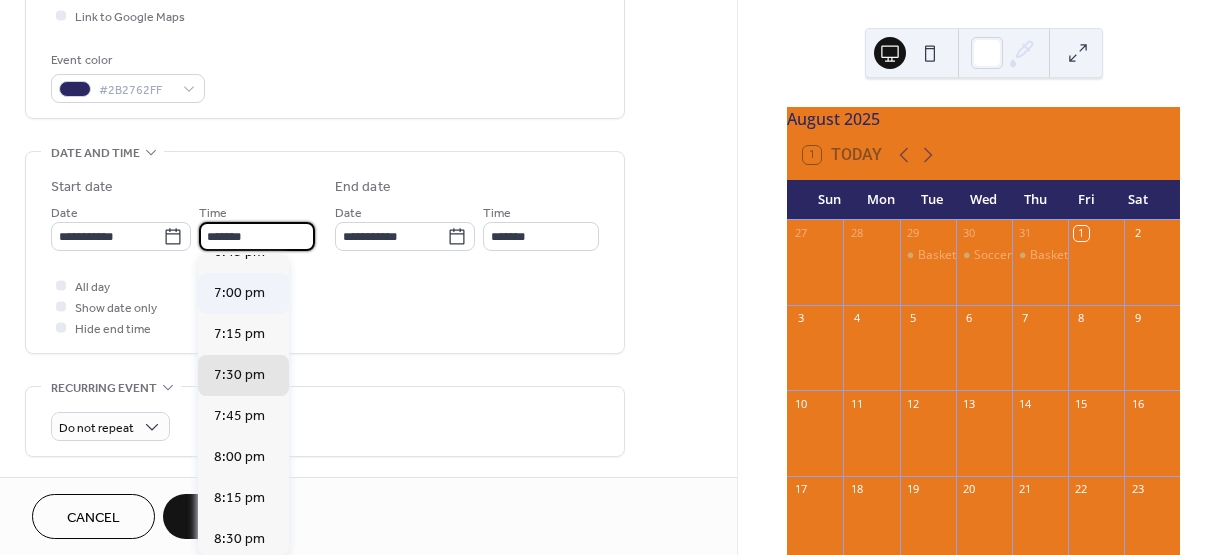 type on "*******" 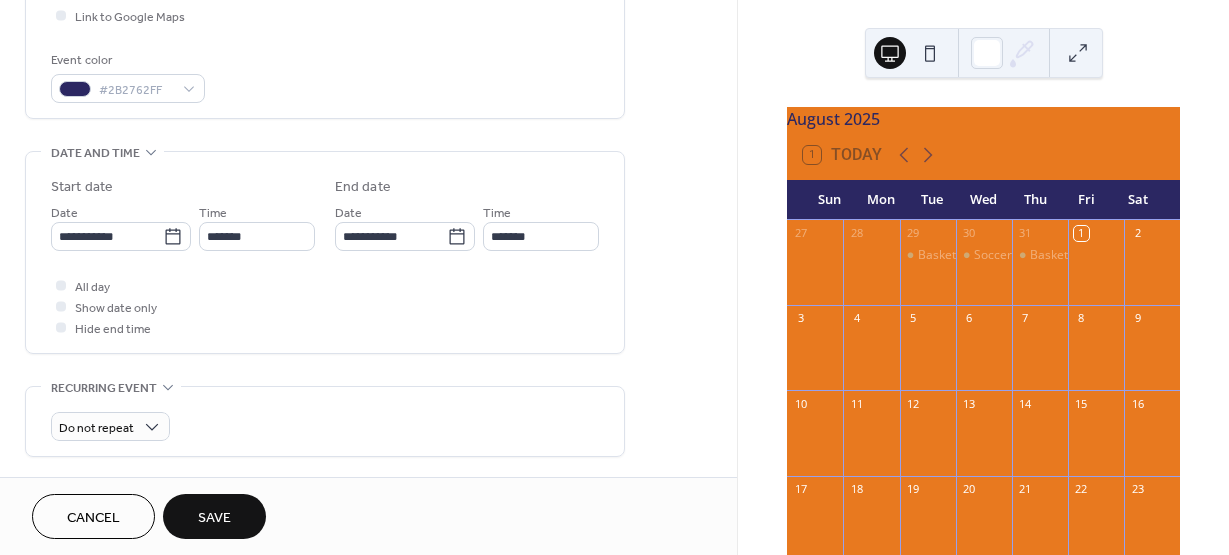 click on "All day Show date only Hide end time" at bounding box center (325, 306) 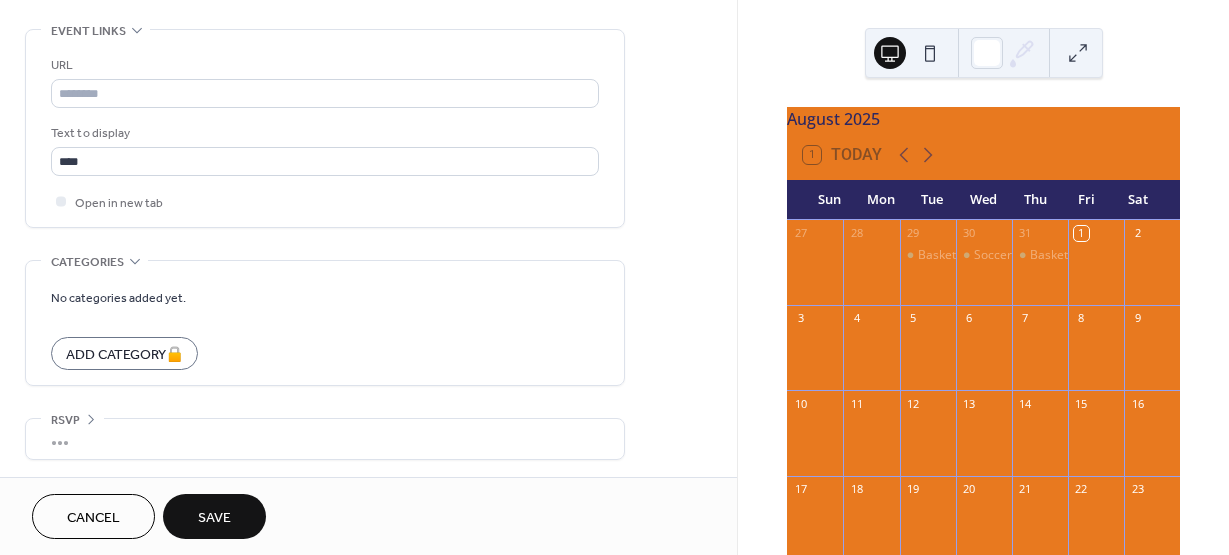 scroll, scrollTop: 1093, scrollLeft: 0, axis: vertical 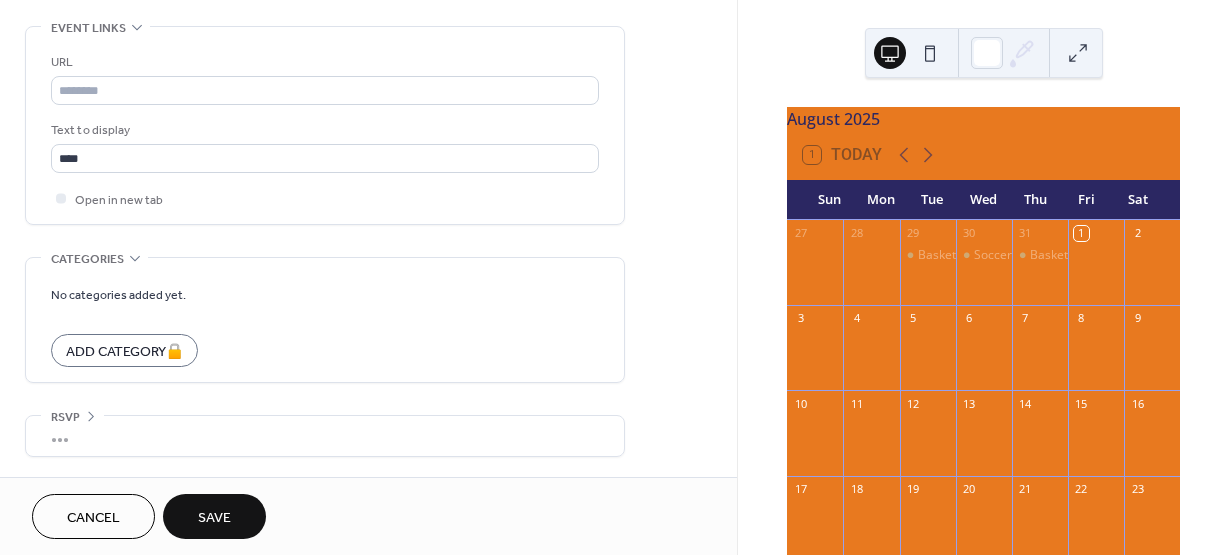 click on "Save" at bounding box center [214, 516] 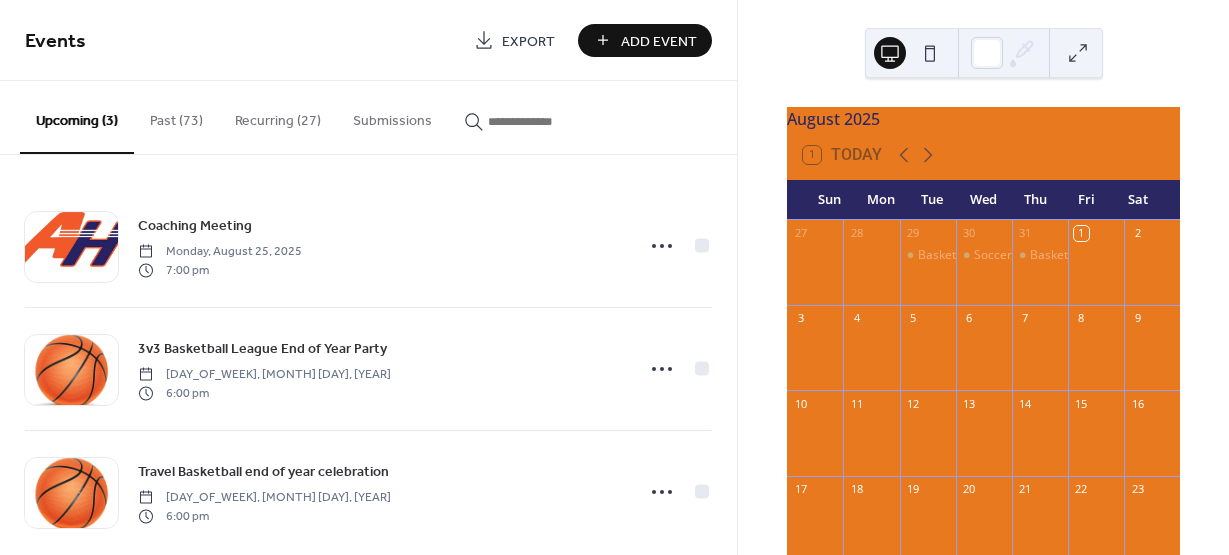 click on "Past (73)" at bounding box center (176, 116) 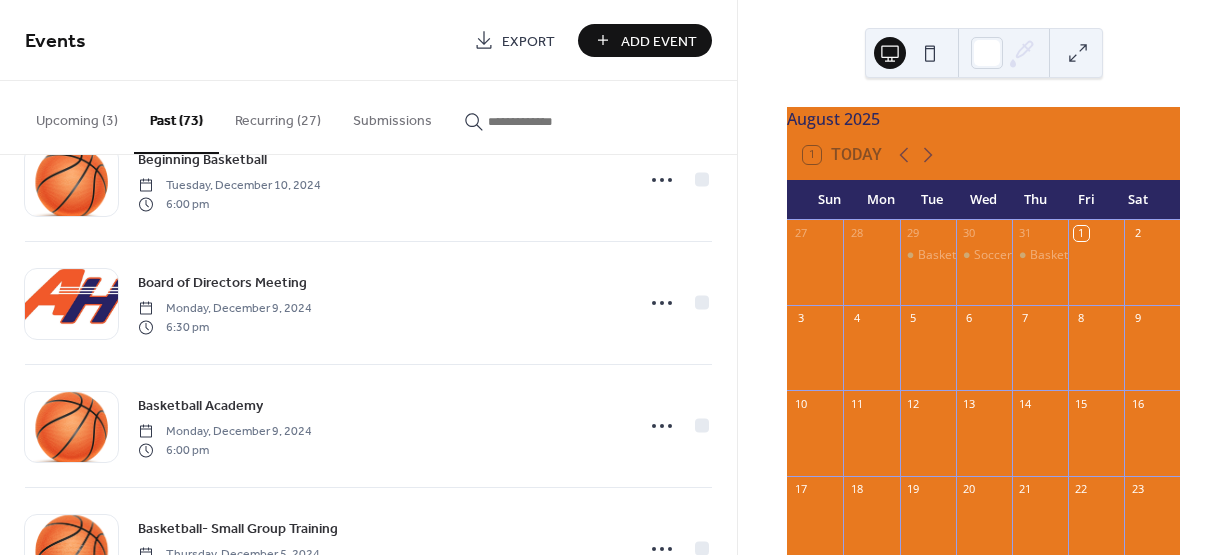 scroll, scrollTop: 5009, scrollLeft: 0, axis: vertical 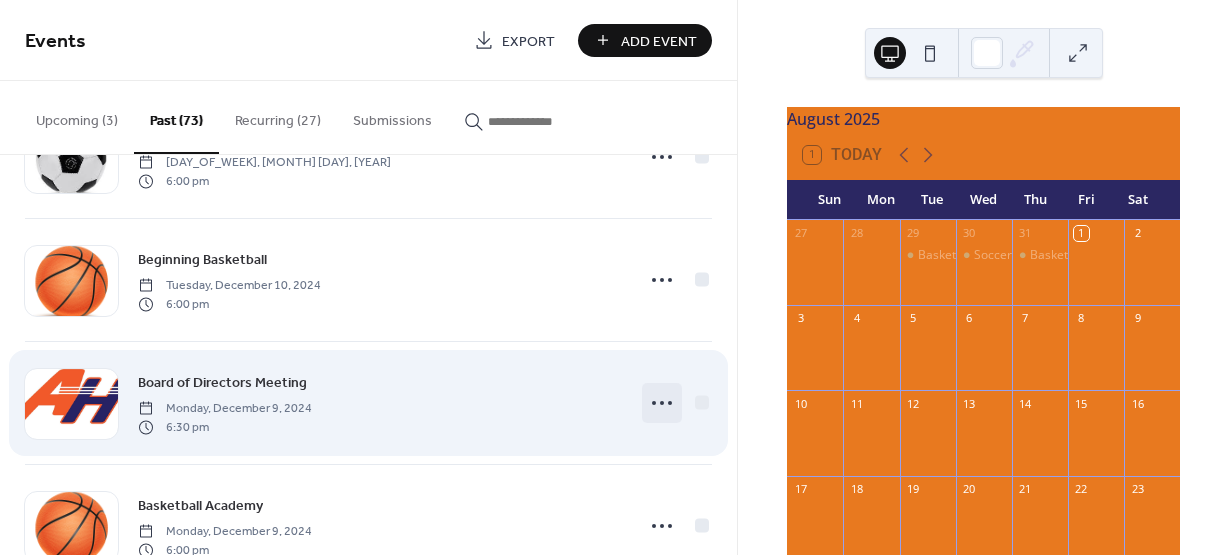 click 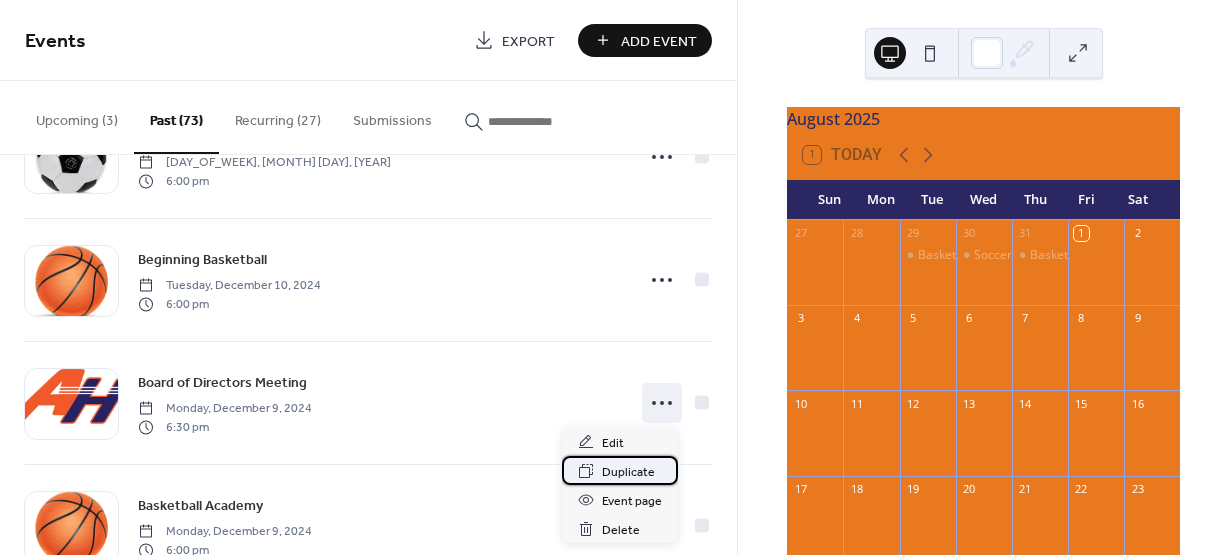 click on "Duplicate" at bounding box center [628, 472] 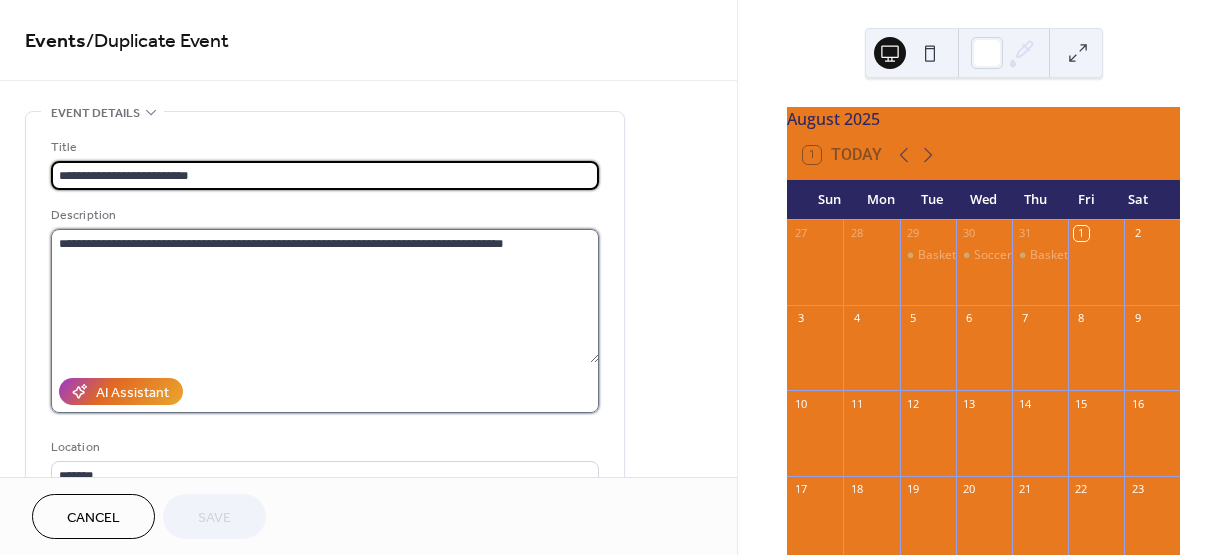 click on "**********" at bounding box center (325, 296) 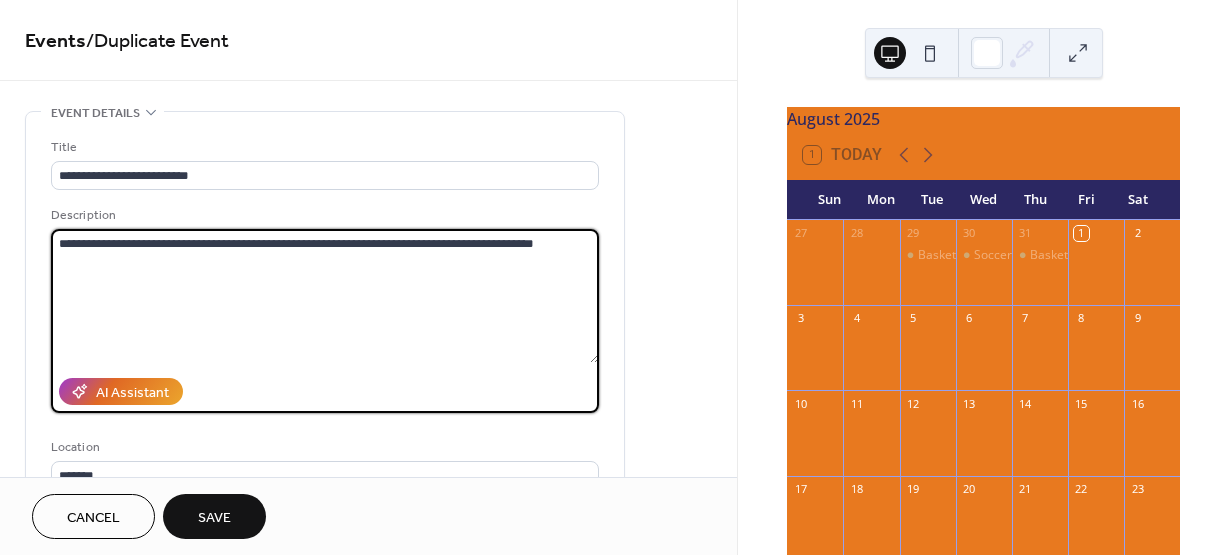 type on "**********" 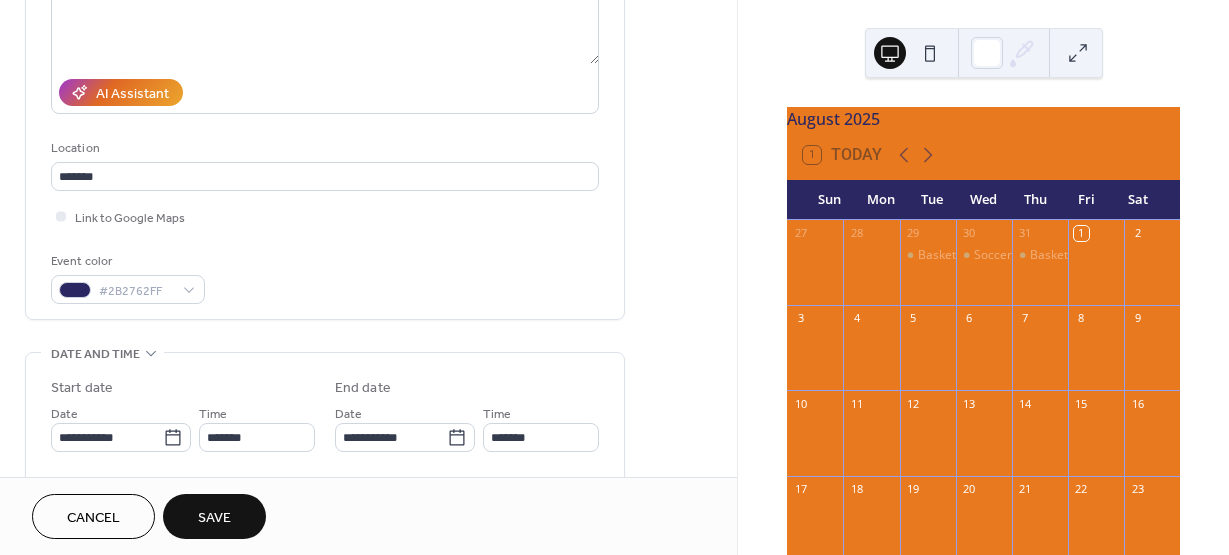 scroll, scrollTop: 300, scrollLeft: 0, axis: vertical 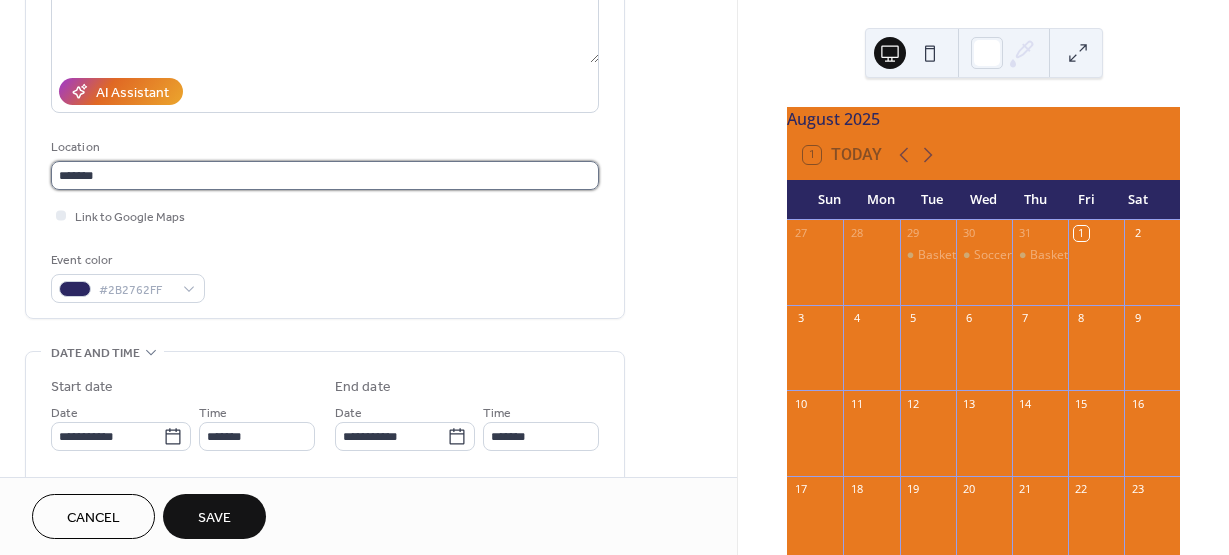 click on "*******" at bounding box center (325, 175) 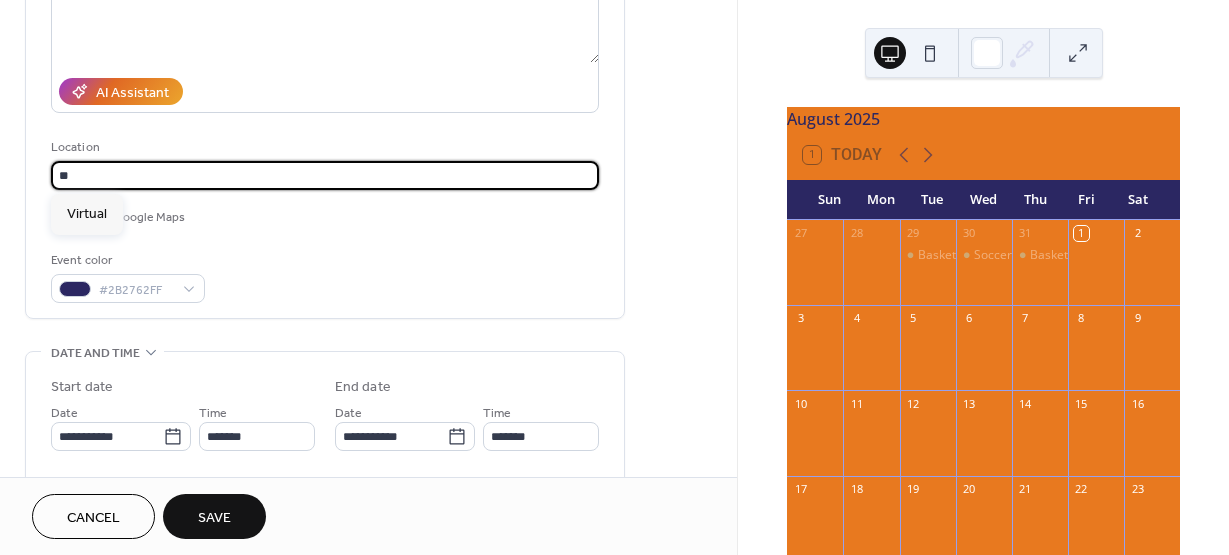 type on "*" 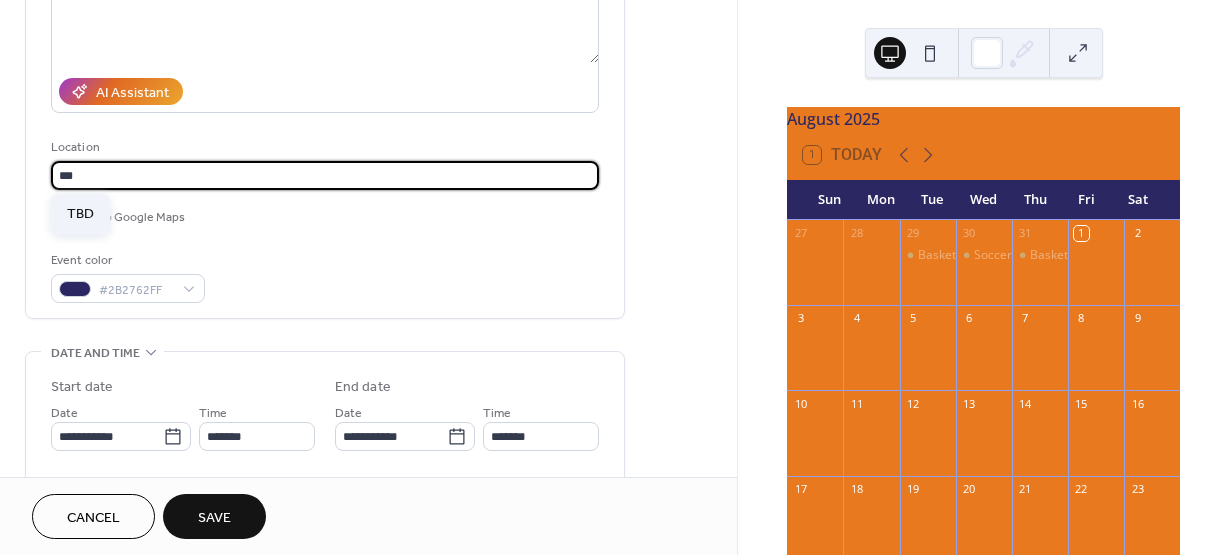 type on "***" 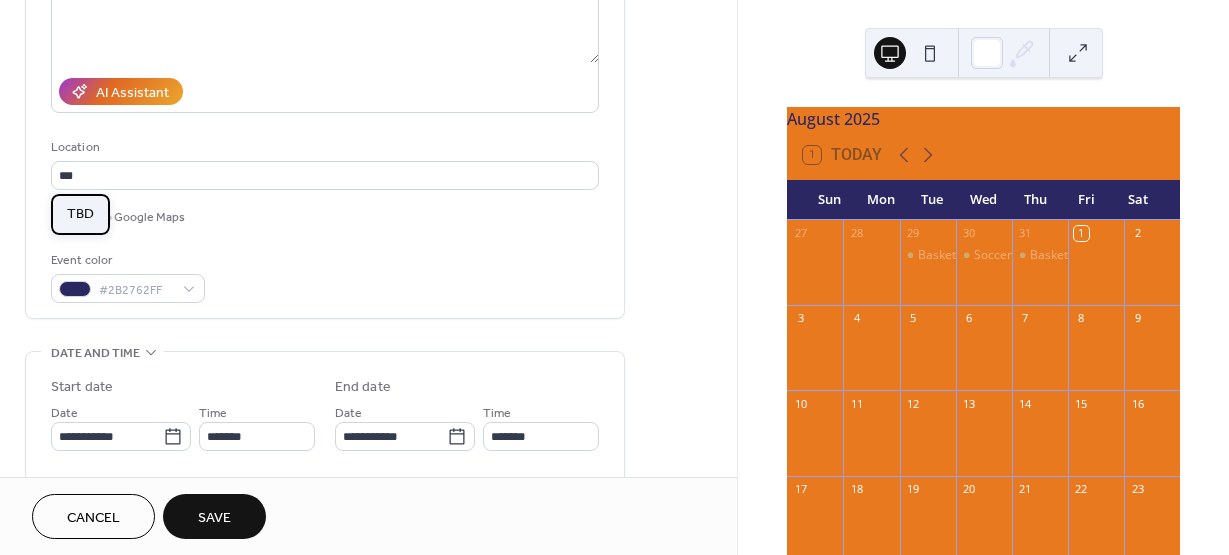 click on "TBD" at bounding box center (80, 214) 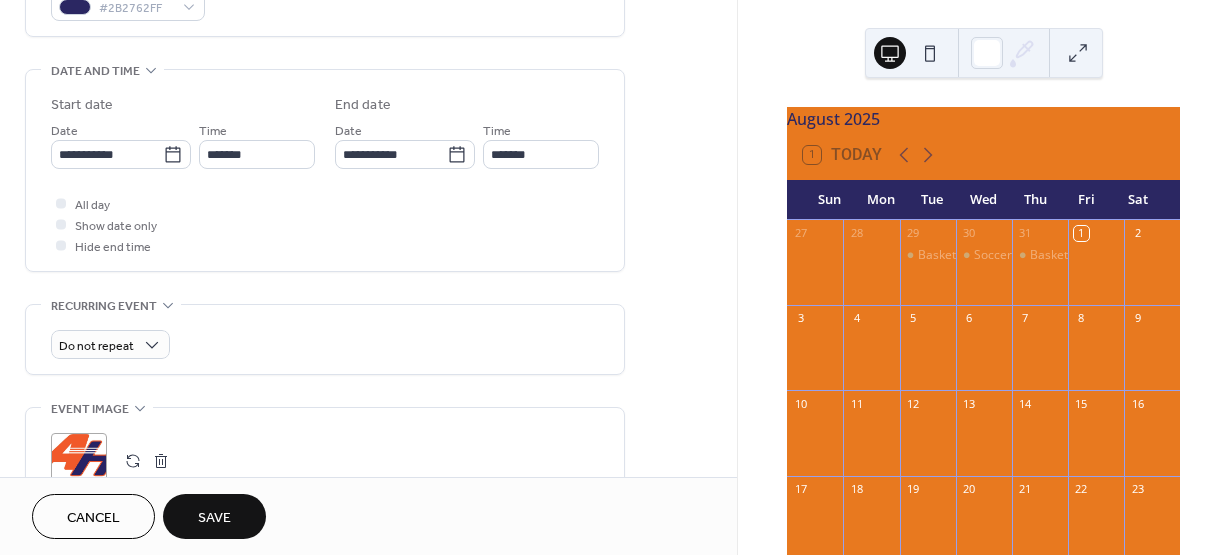 scroll, scrollTop: 600, scrollLeft: 0, axis: vertical 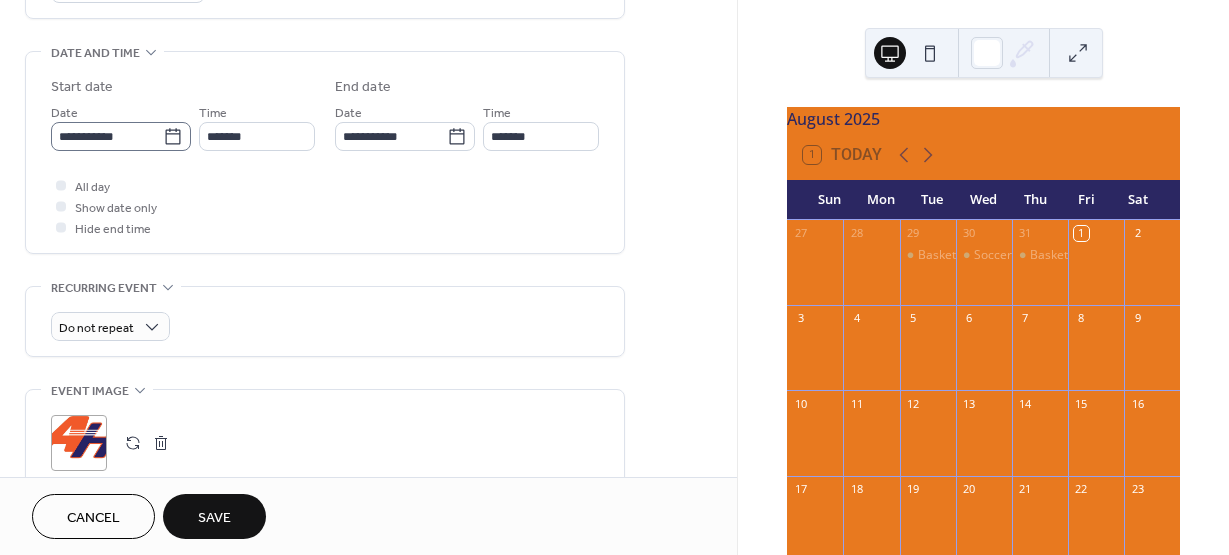 click 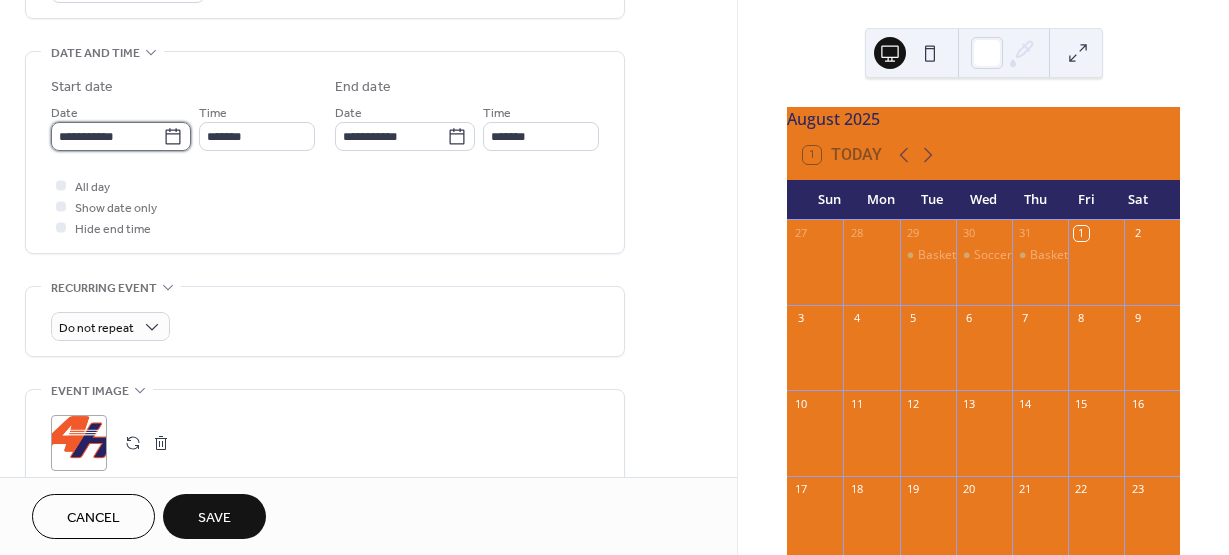 click on "**********" at bounding box center [107, 136] 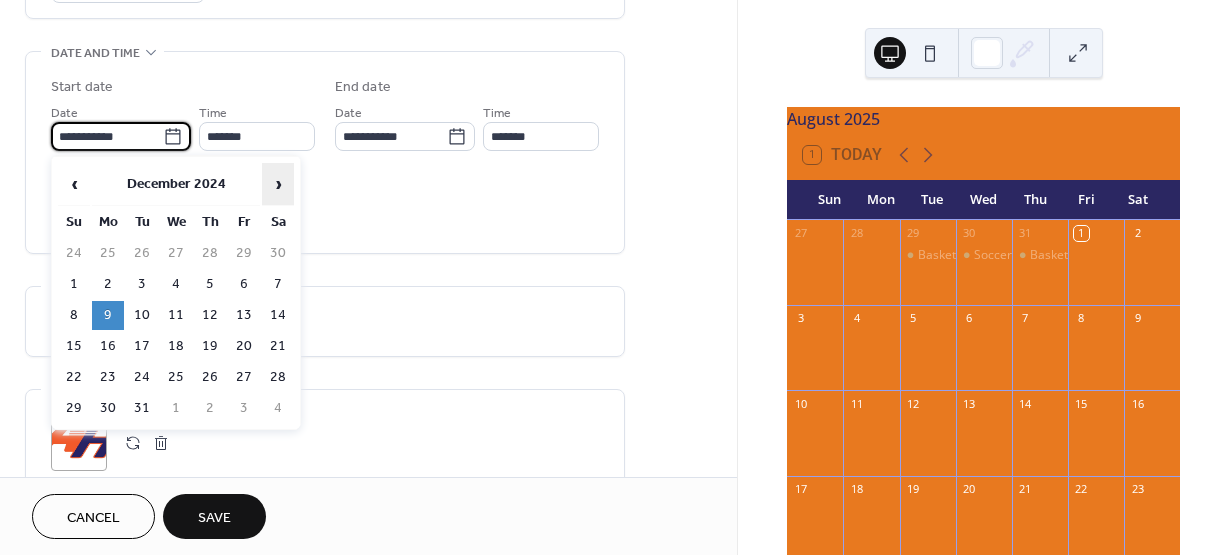 click on "›" at bounding box center (278, 184) 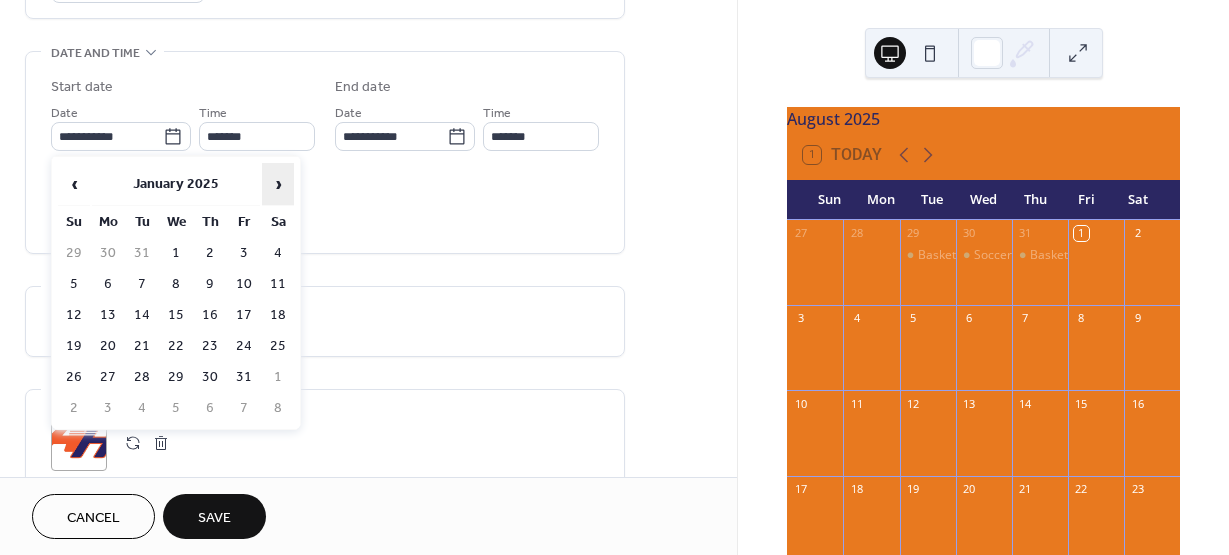 click on "›" at bounding box center [278, 184] 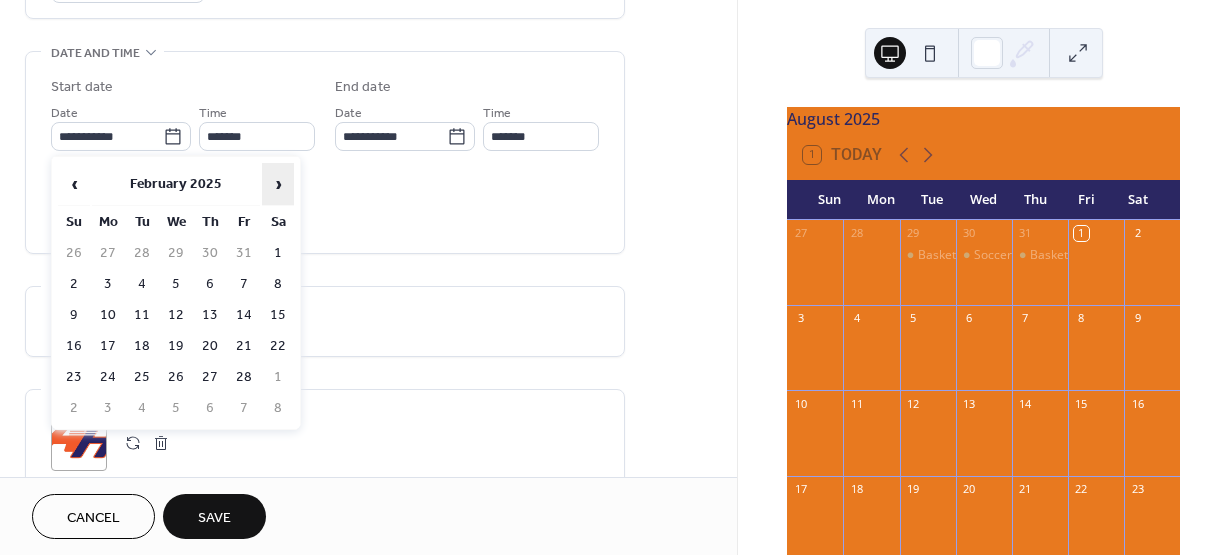 click on "›" at bounding box center (278, 184) 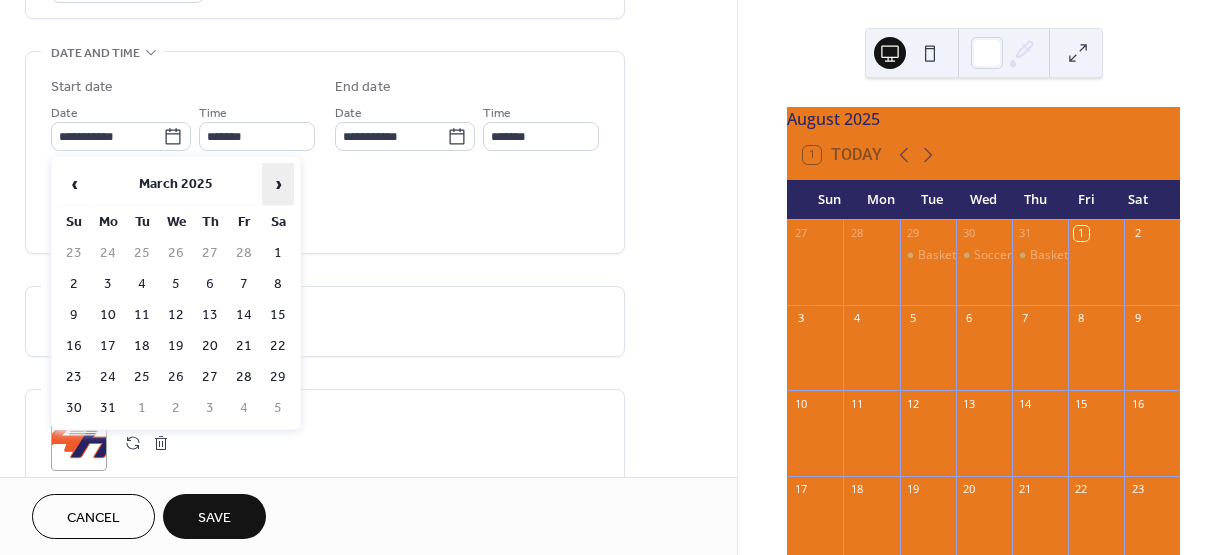 click on "›" at bounding box center (278, 184) 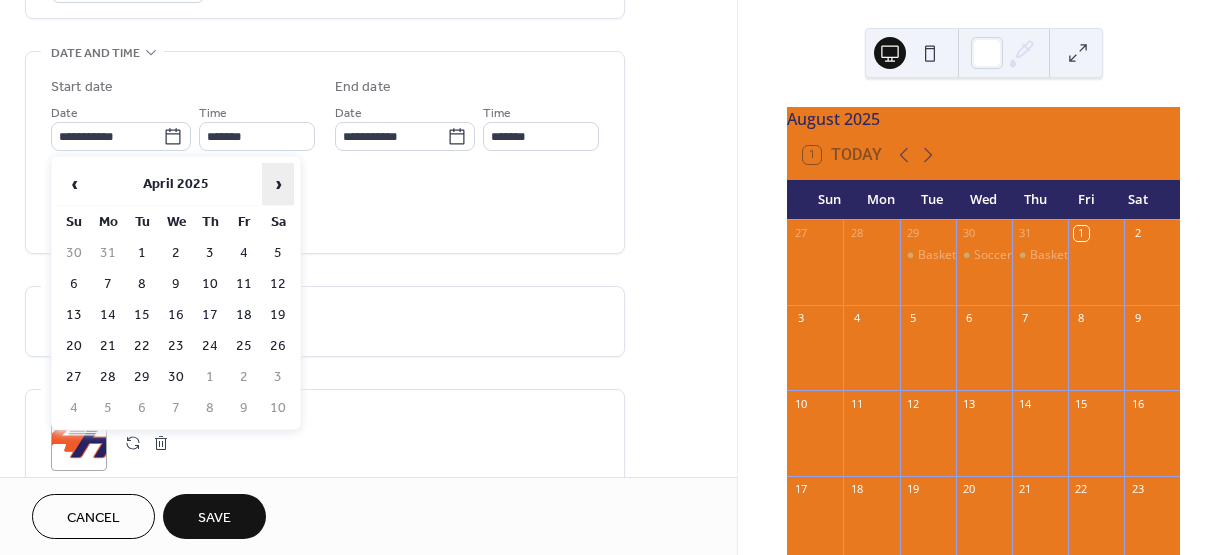 click on "›" at bounding box center [278, 184] 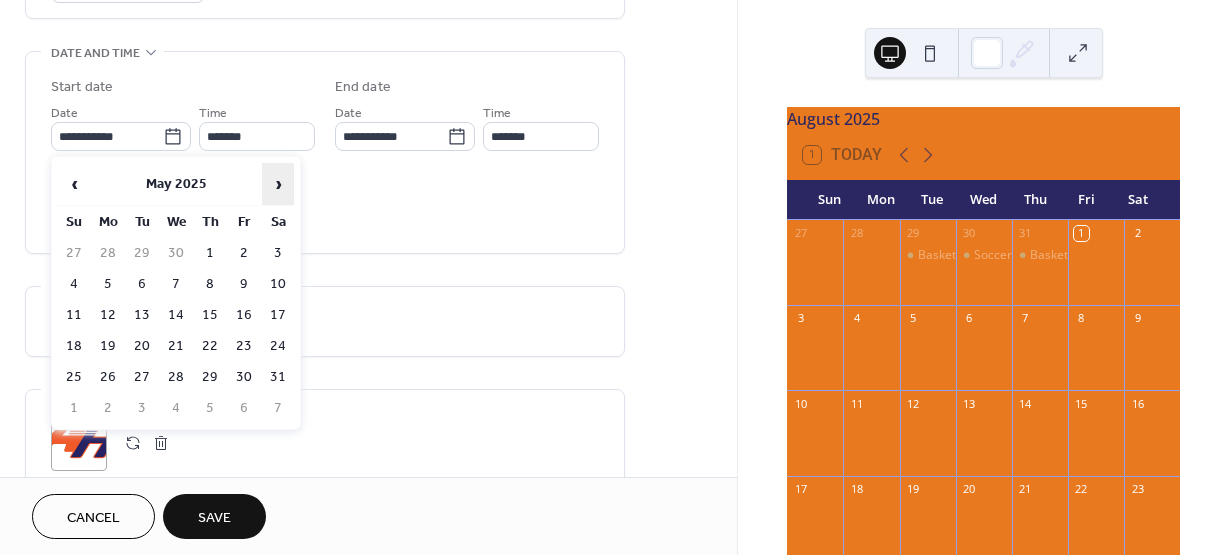 click on "›" at bounding box center [278, 184] 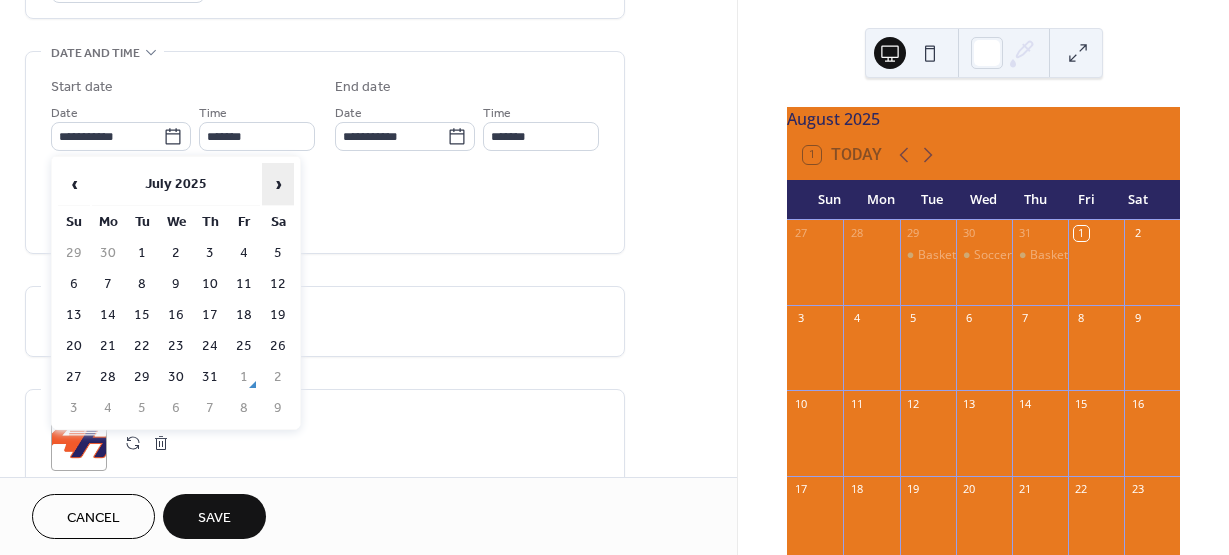 click on "›" at bounding box center (278, 184) 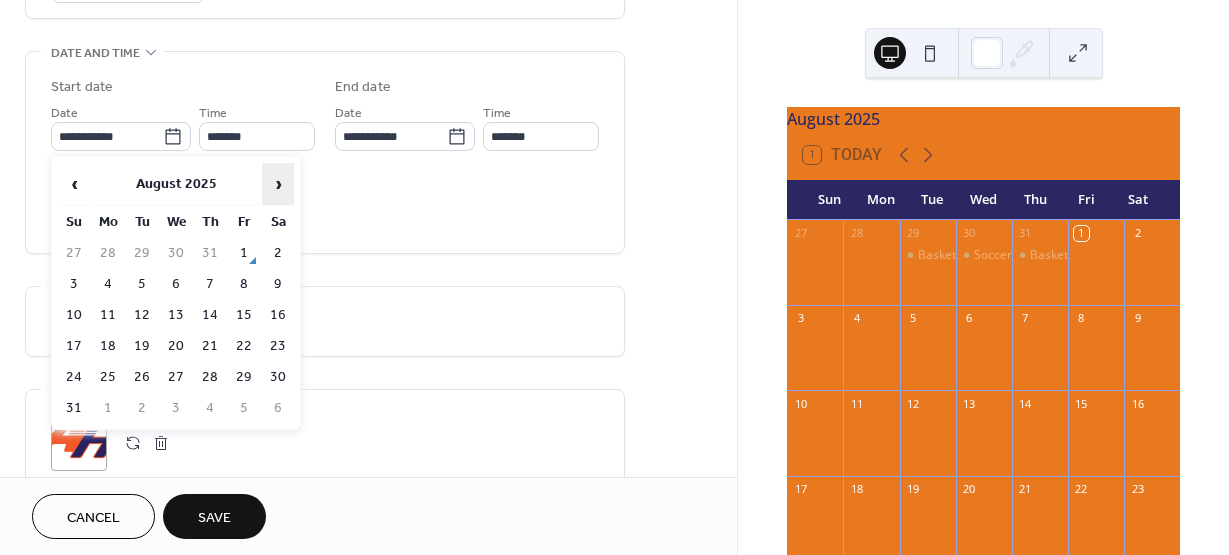 click on "›" at bounding box center [278, 184] 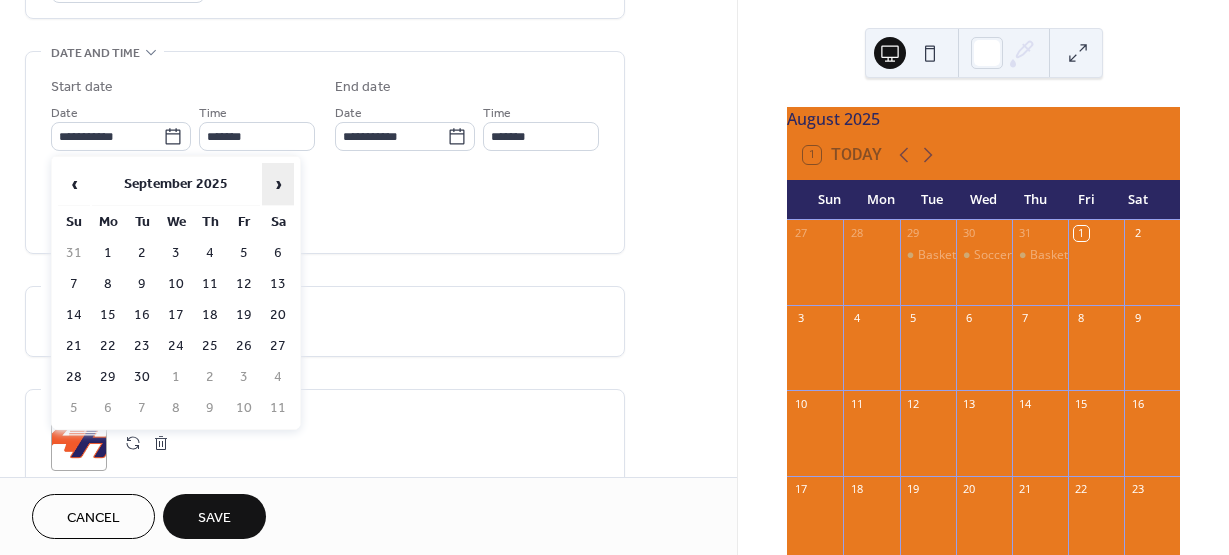 click on "›" at bounding box center (278, 184) 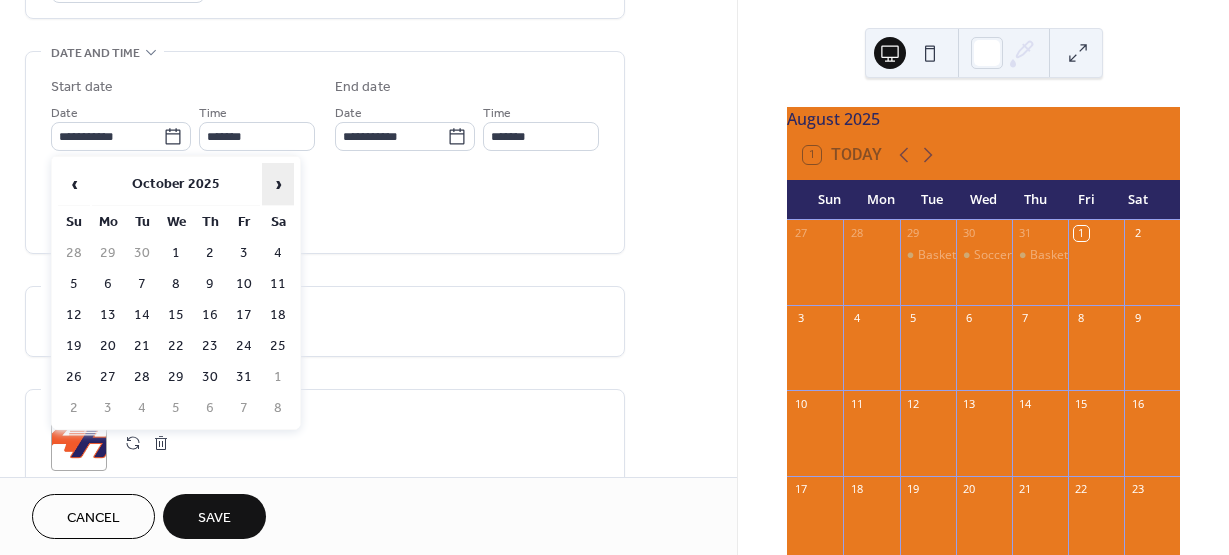 click on "›" at bounding box center [278, 184] 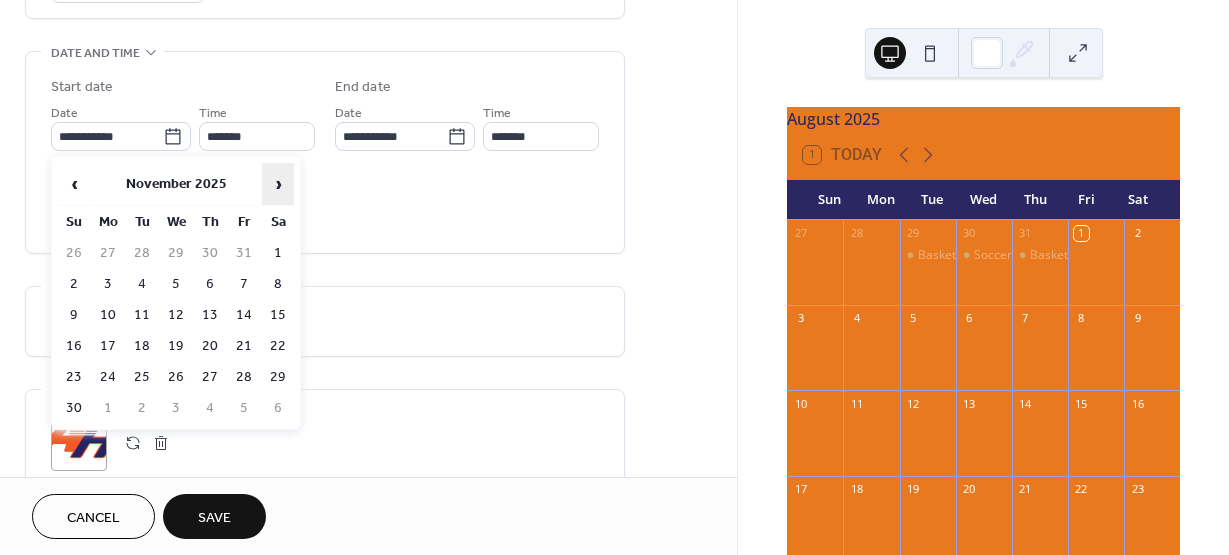 click on "›" at bounding box center [278, 184] 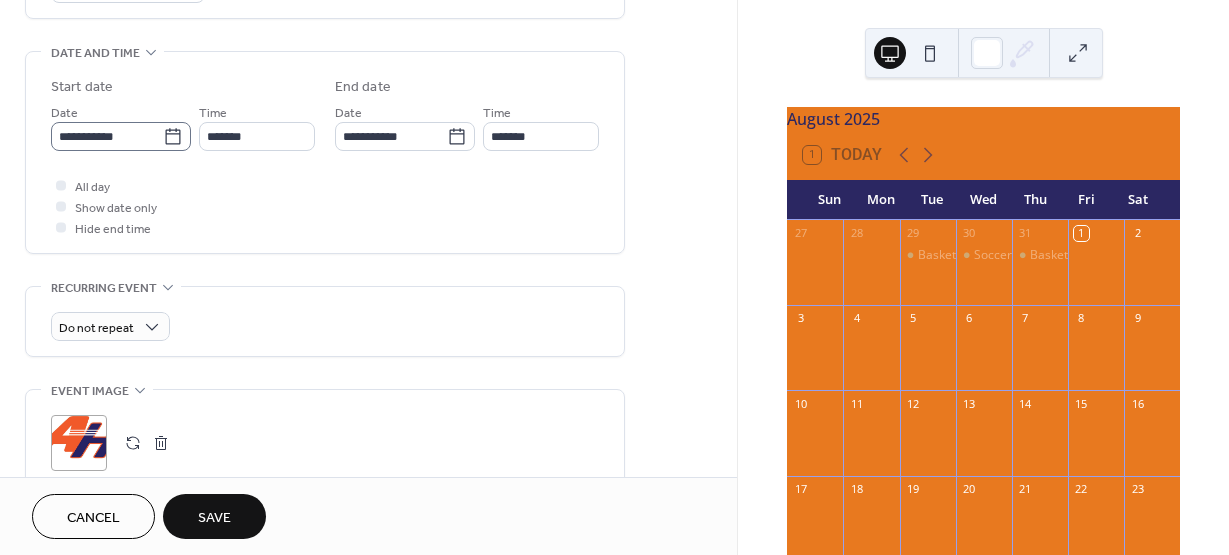 click 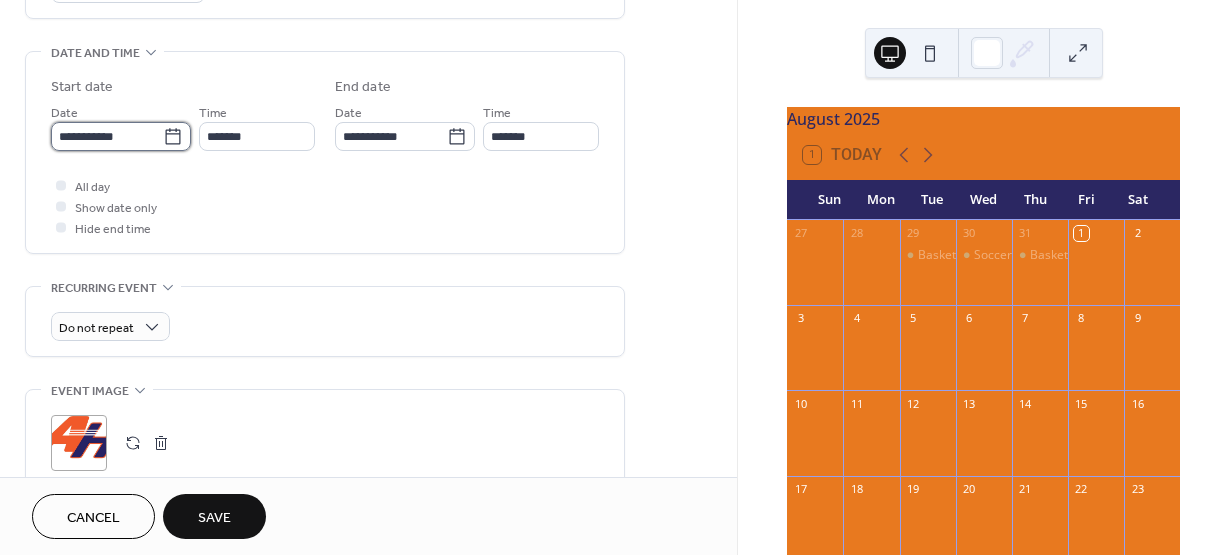 click on "**********" at bounding box center [107, 136] 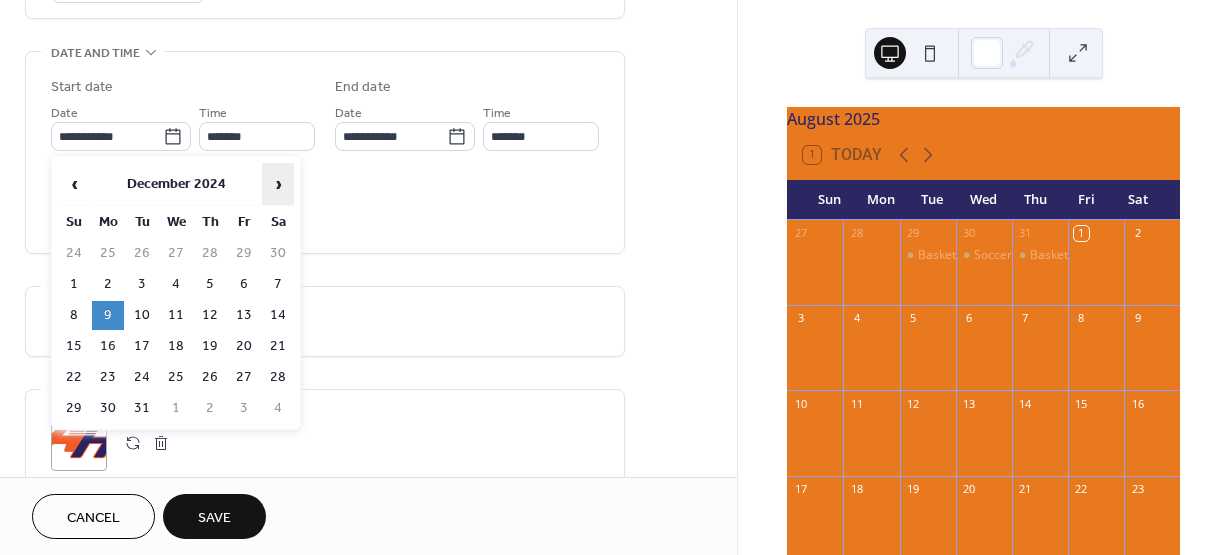 click on "›" at bounding box center (278, 184) 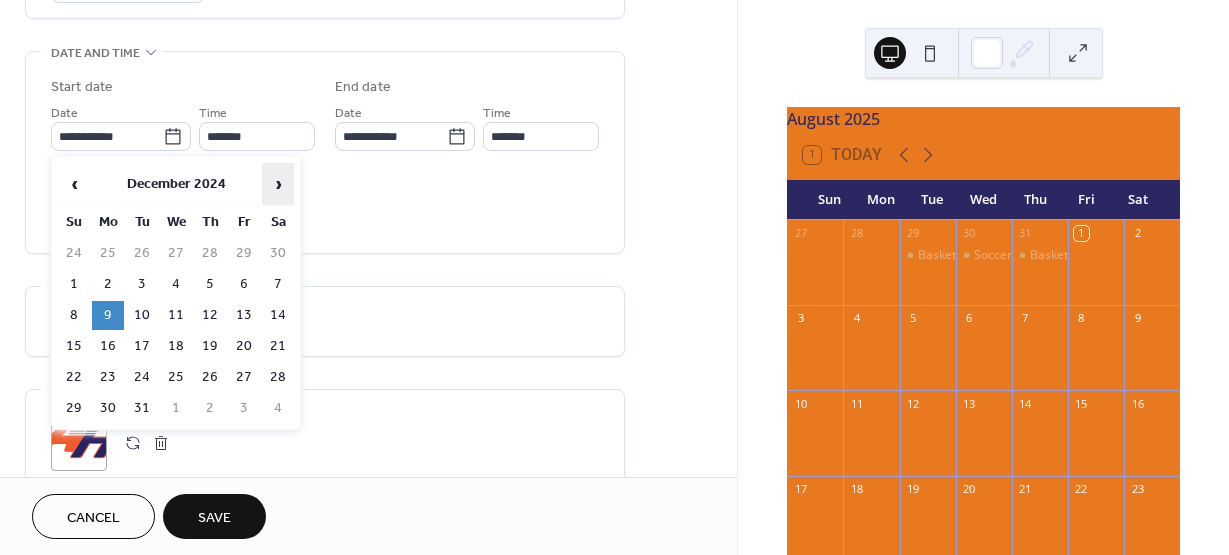 click on "›" at bounding box center (278, 184) 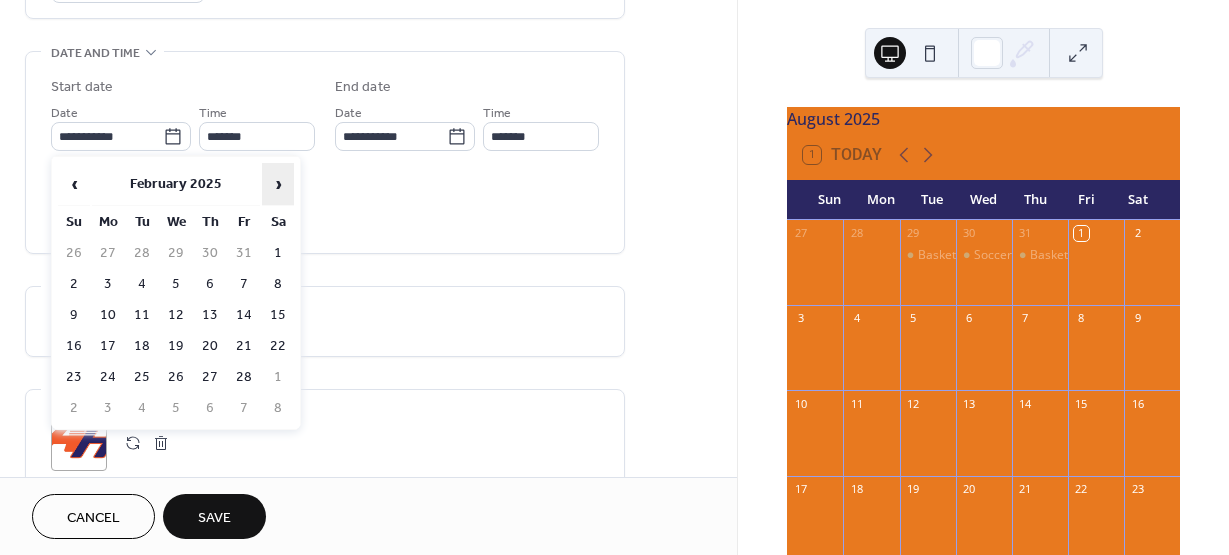 click on "›" at bounding box center [278, 184] 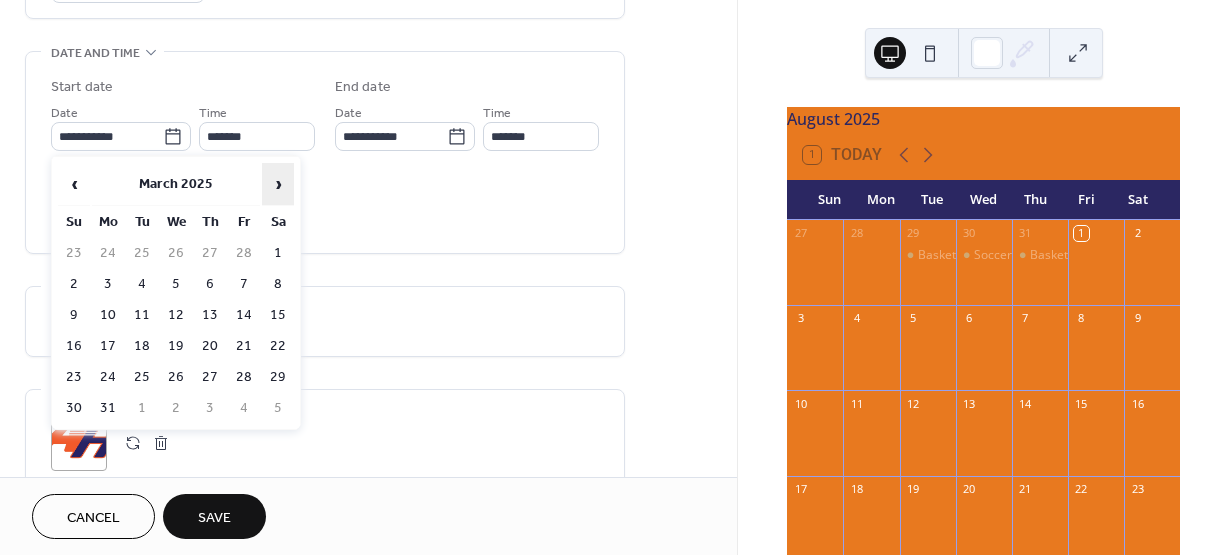 click on "›" at bounding box center [278, 184] 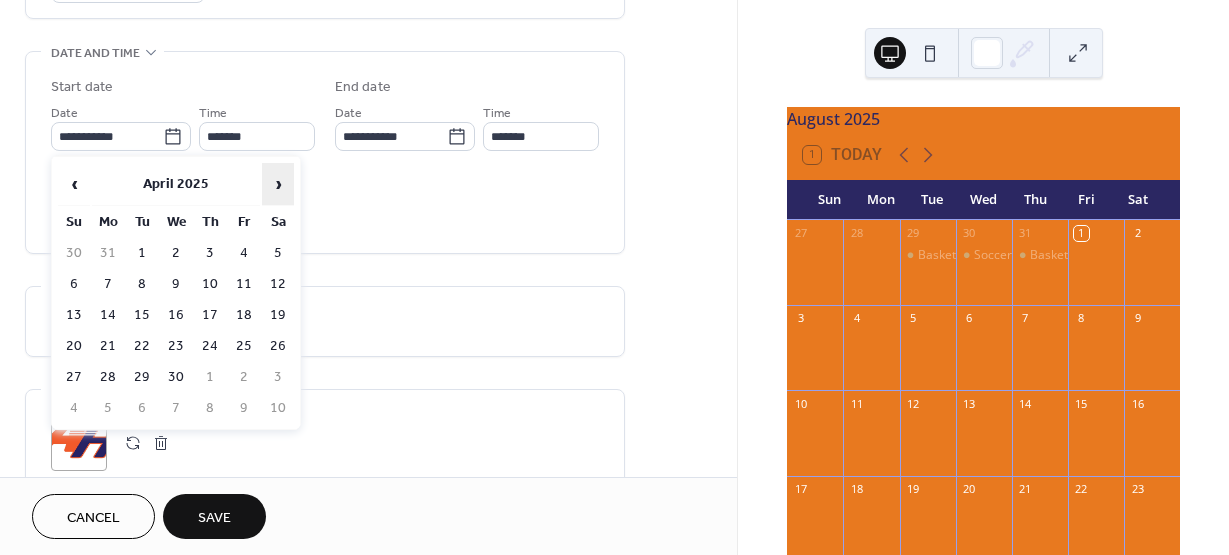 click on "›" at bounding box center (278, 184) 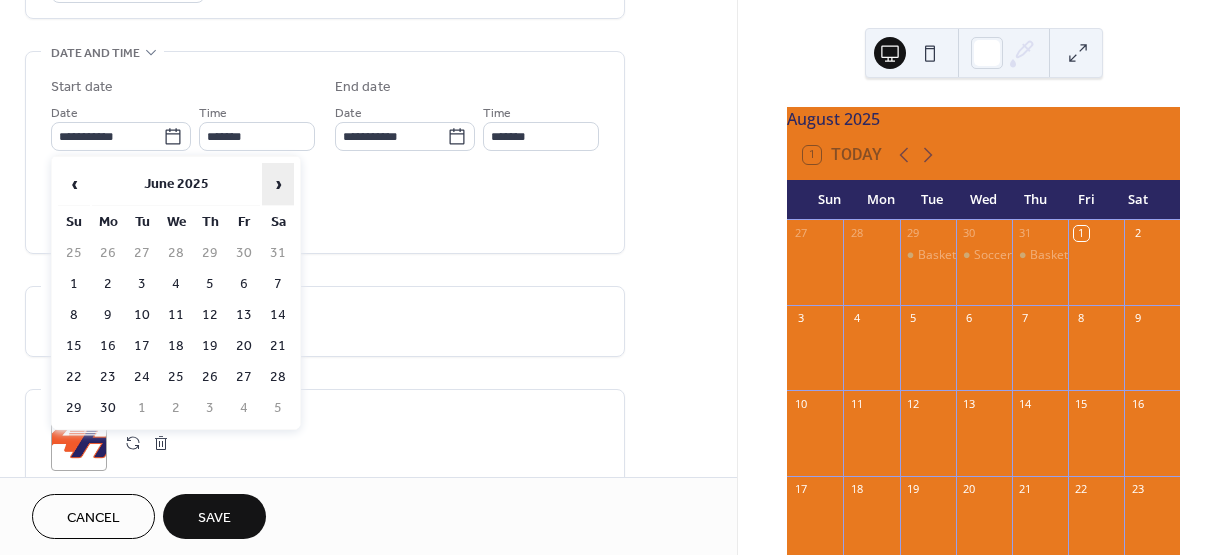 click on "›" at bounding box center [278, 184] 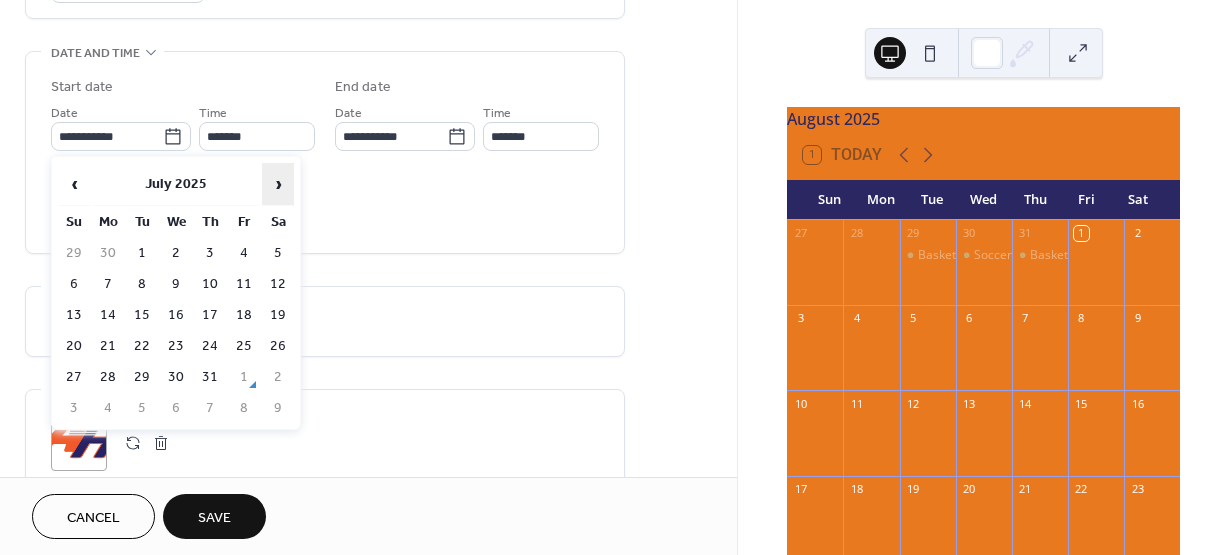 click on "›" at bounding box center (278, 184) 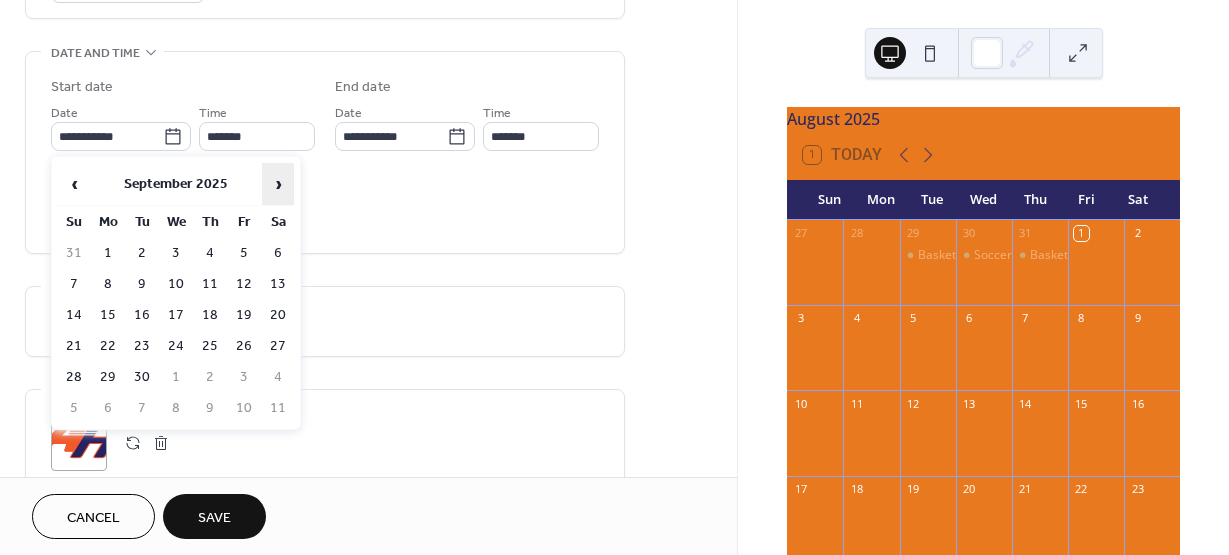 click on "›" at bounding box center [278, 184] 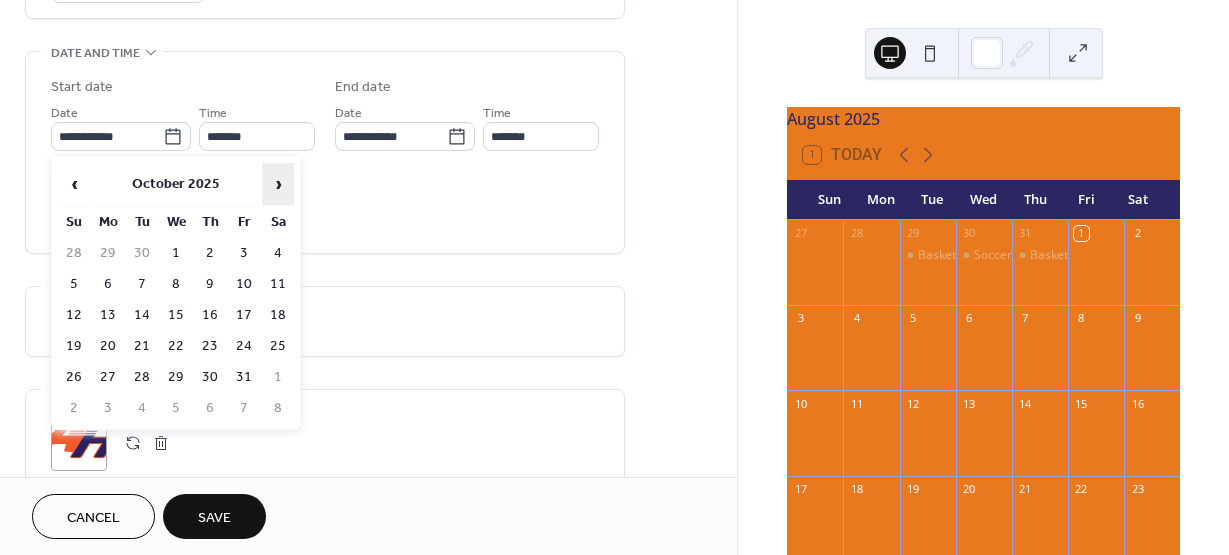 click on "›" at bounding box center (278, 184) 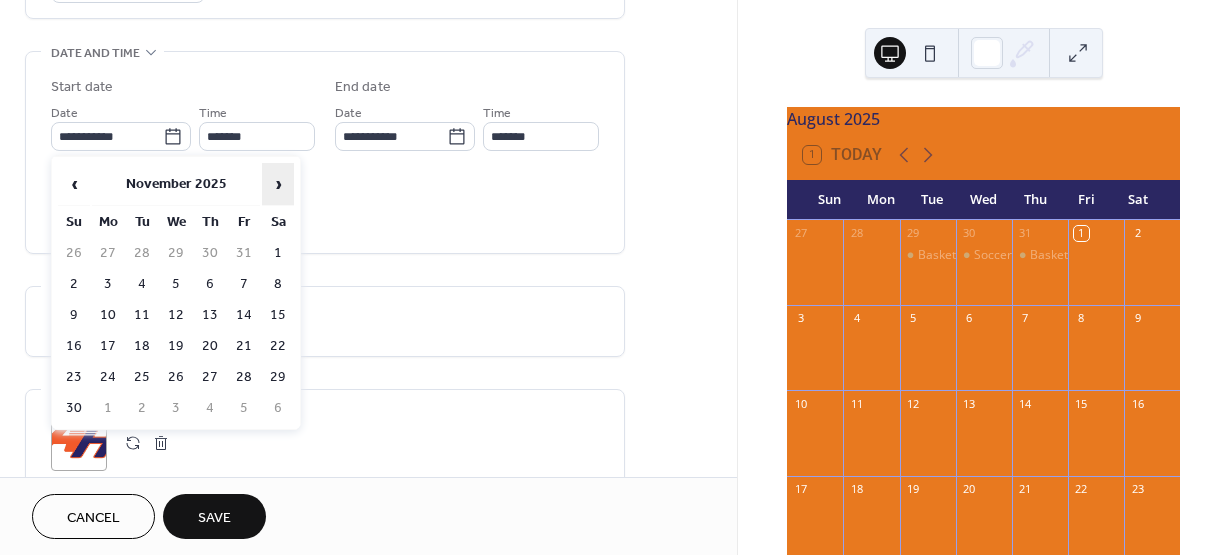 click on "›" at bounding box center (278, 184) 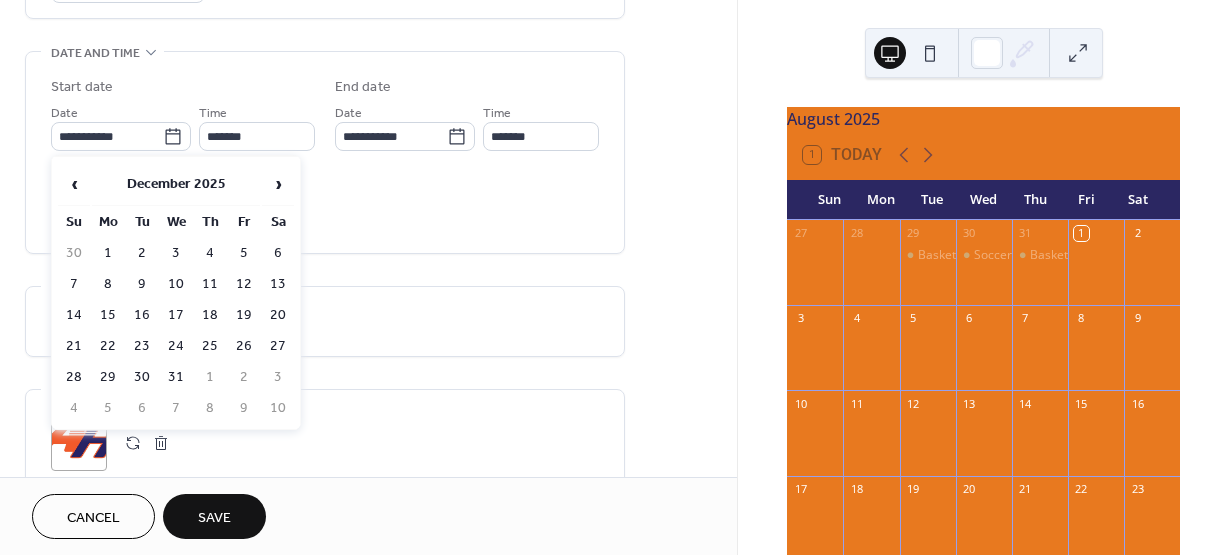 click on "8" at bounding box center (108, 284) 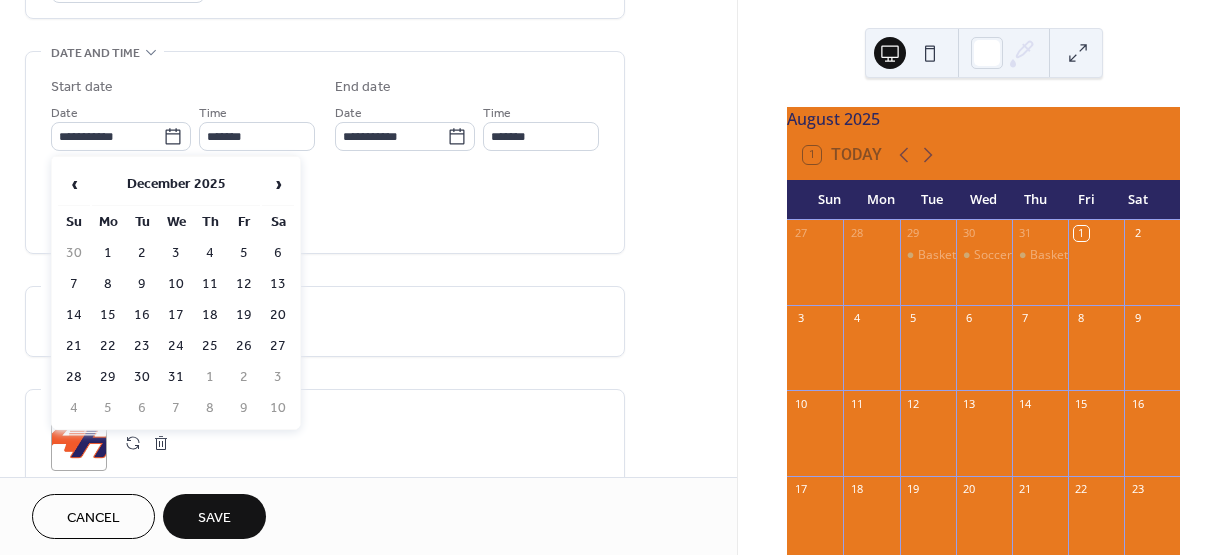 type on "**********" 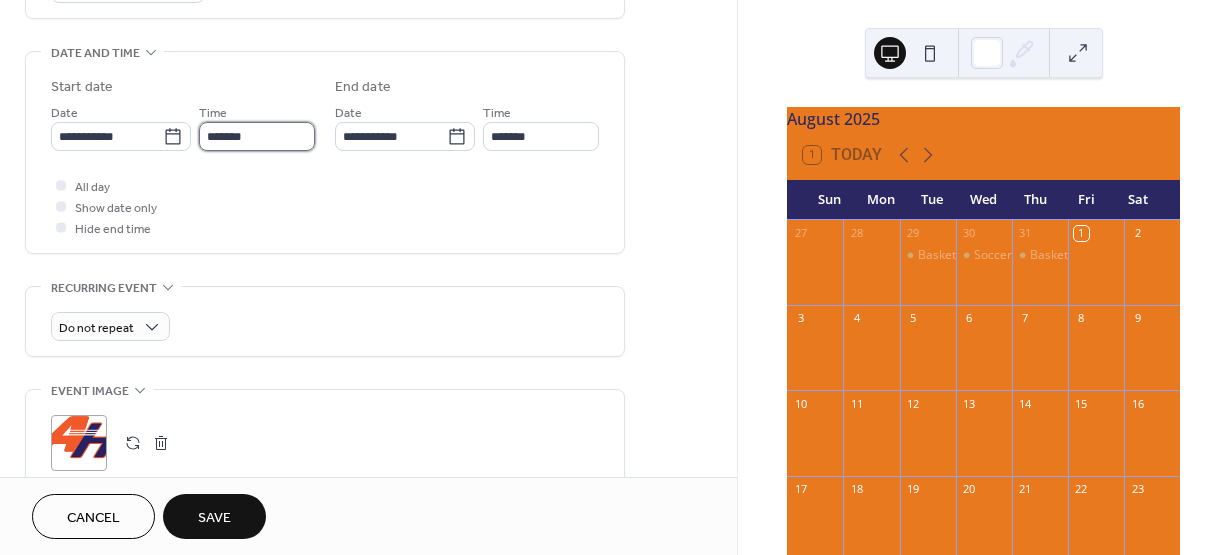 click on "*******" at bounding box center (257, 136) 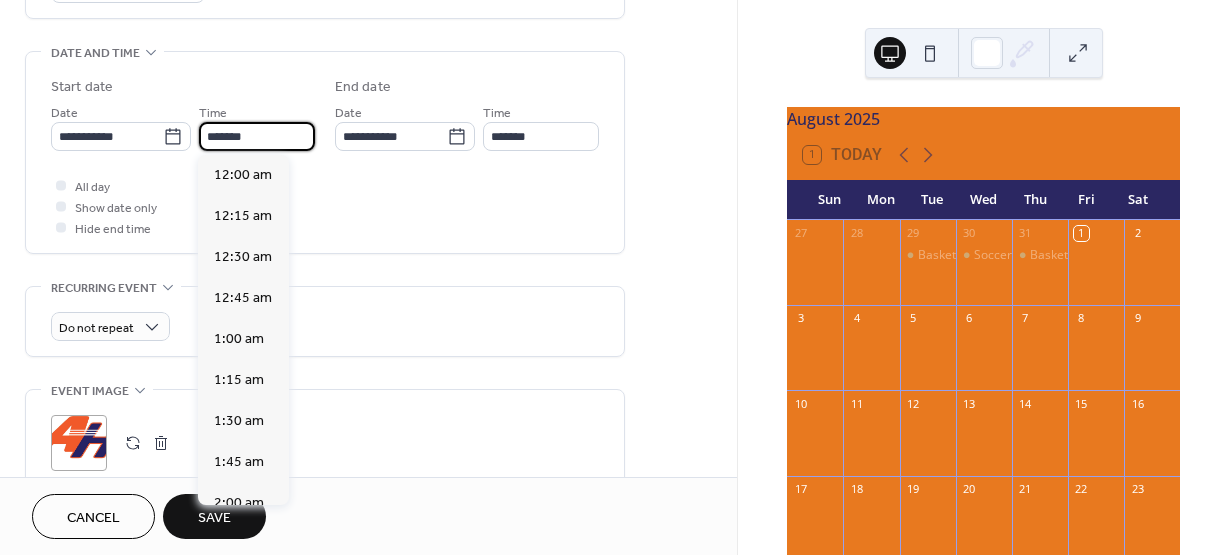 scroll, scrollTop: 3034, scrollLeft: 0, axis: vertical 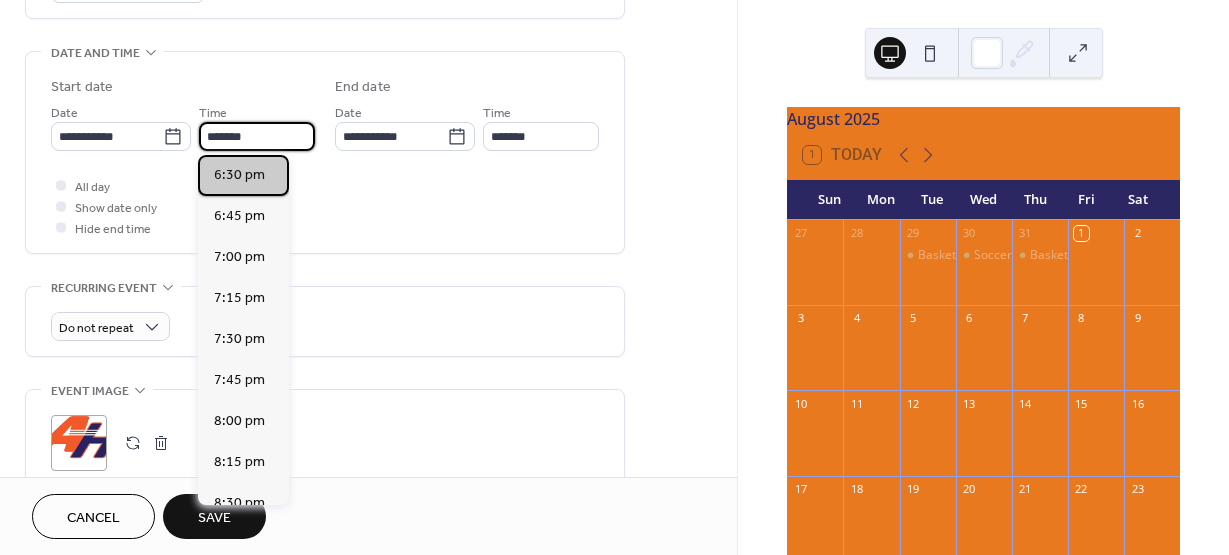 click on "6:30 pm" at bounding box center (239, 175) 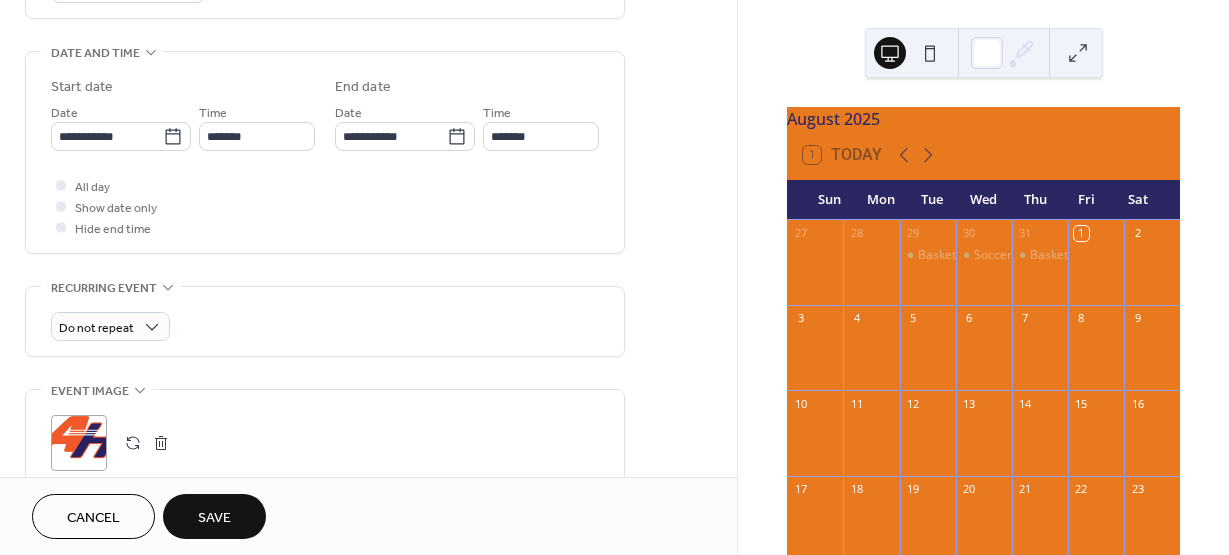 scroll, scrollTop: 700, scrollLeft: 0, axis: vertical 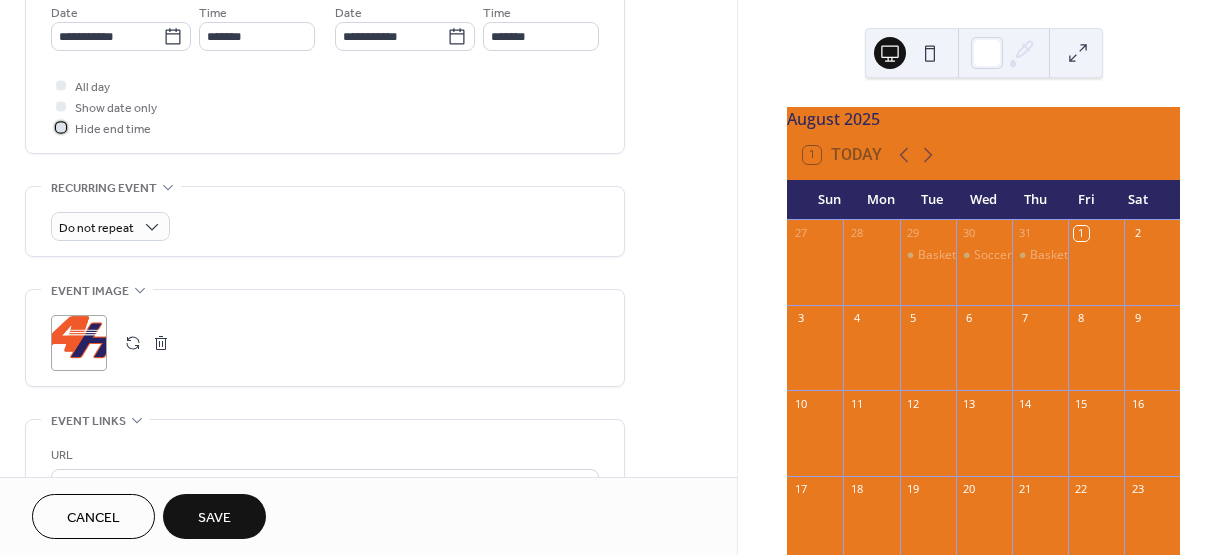 click 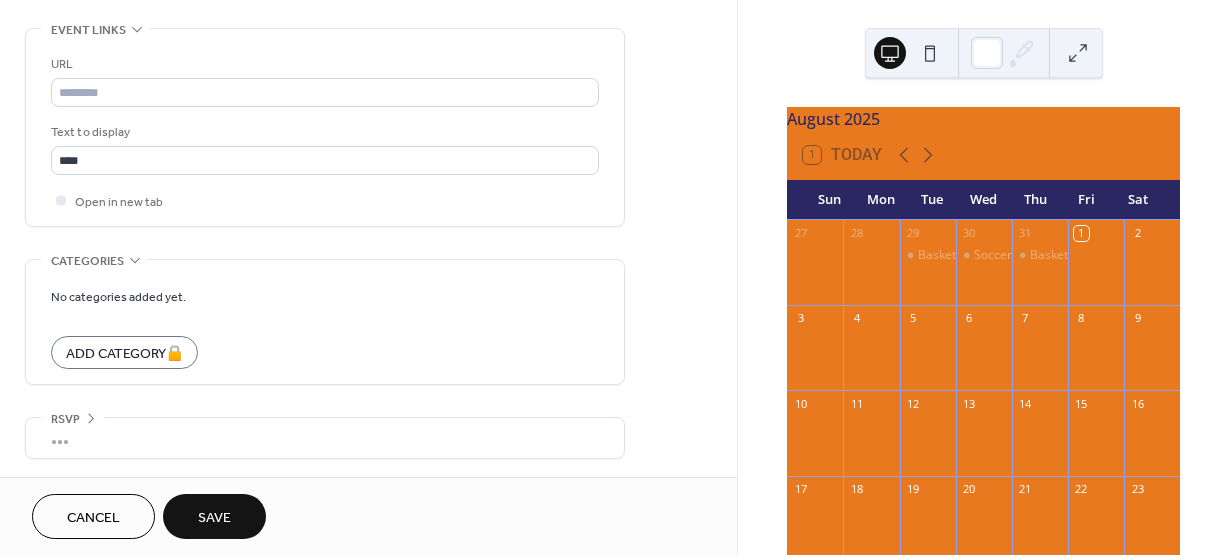 scroll, scrollTop: 1093, scrollLeft: 0, axis: vertical 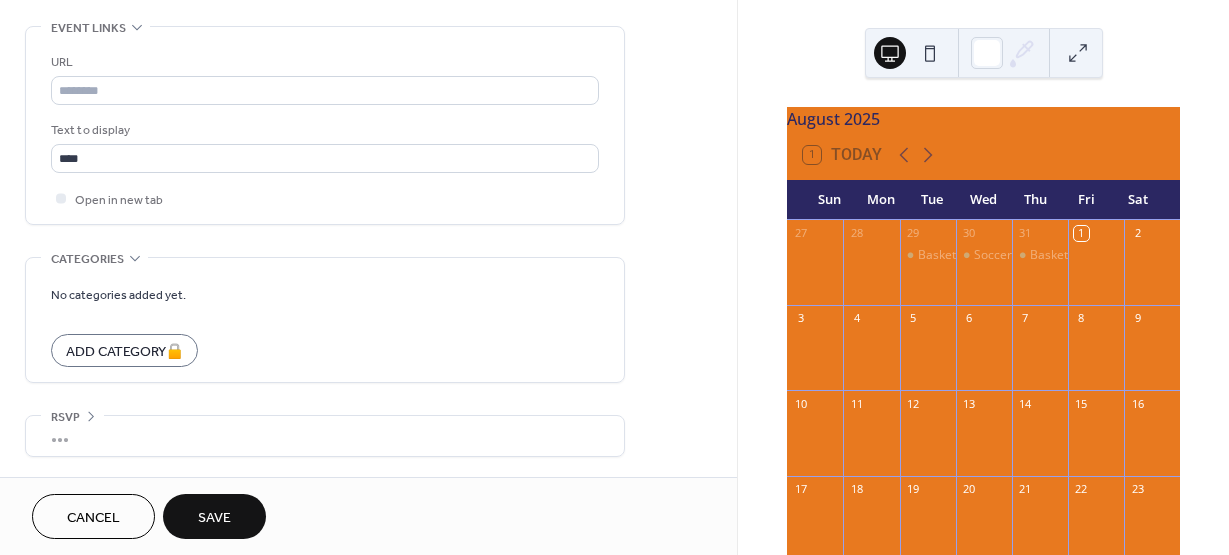 click on "Save" at bounding box center (214, 518) 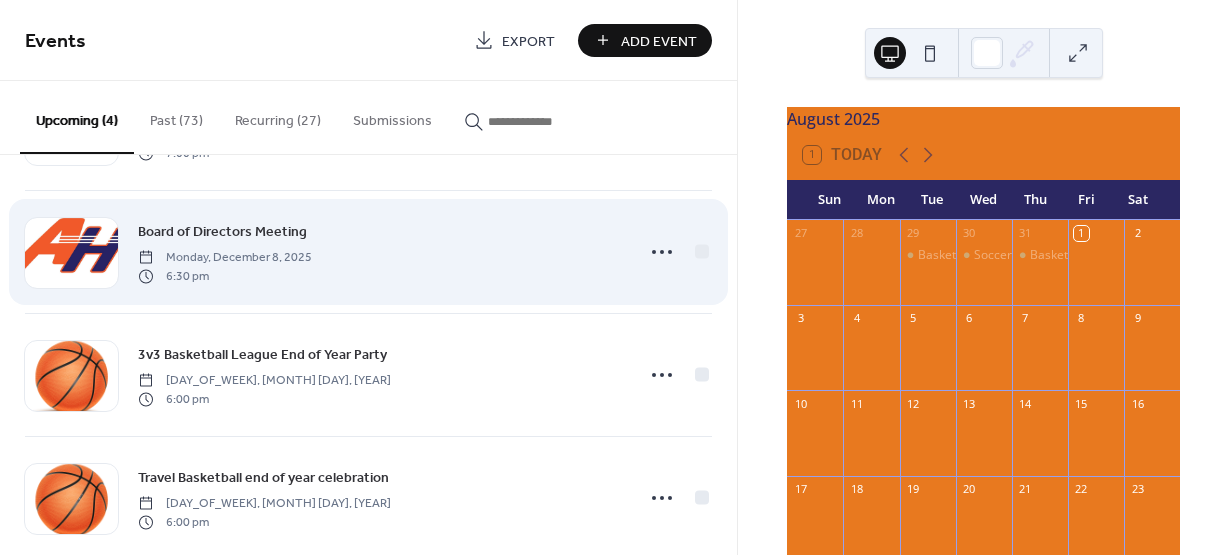 scroll, scrollTop: 151, scrollLeft: 0, axis: vertical 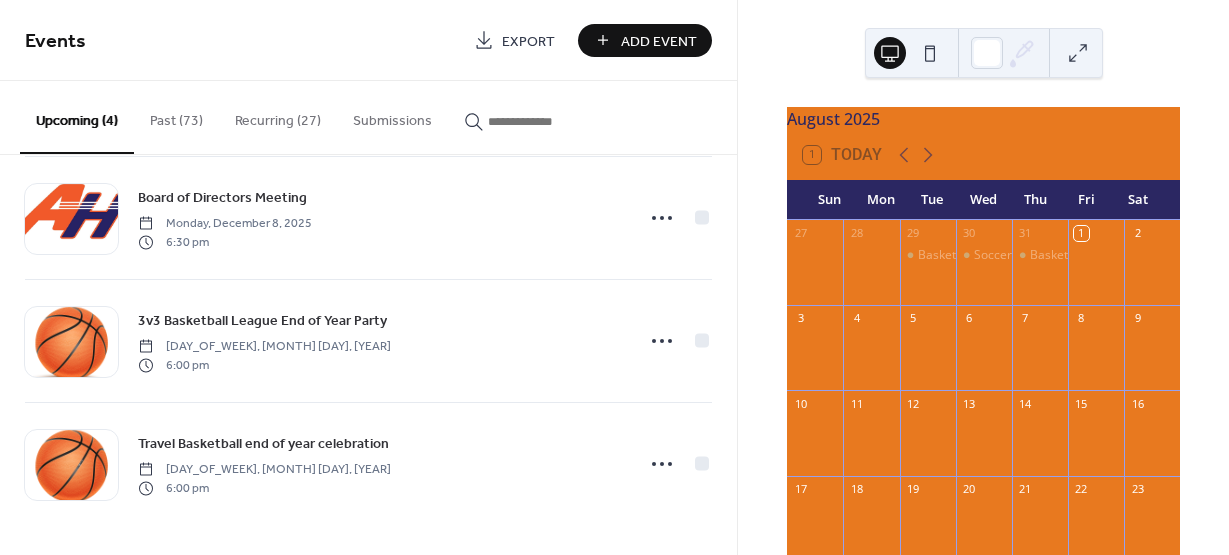 click on "Past (73)" at bounding box center (176, 116) 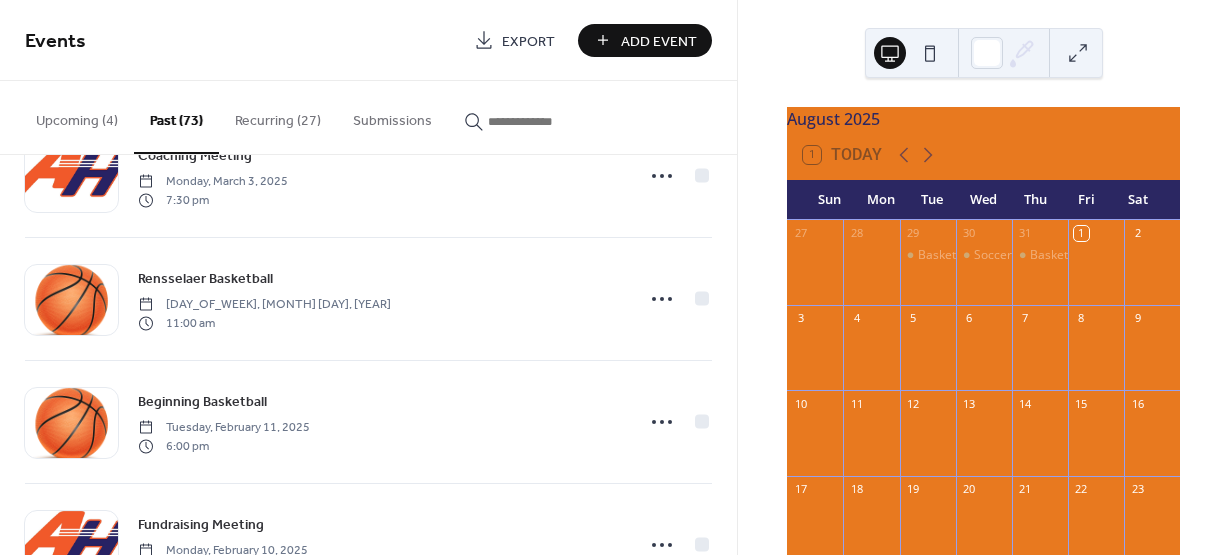 scroll, scrollTop: 2100, scrollLeft: 0, axis: vertical 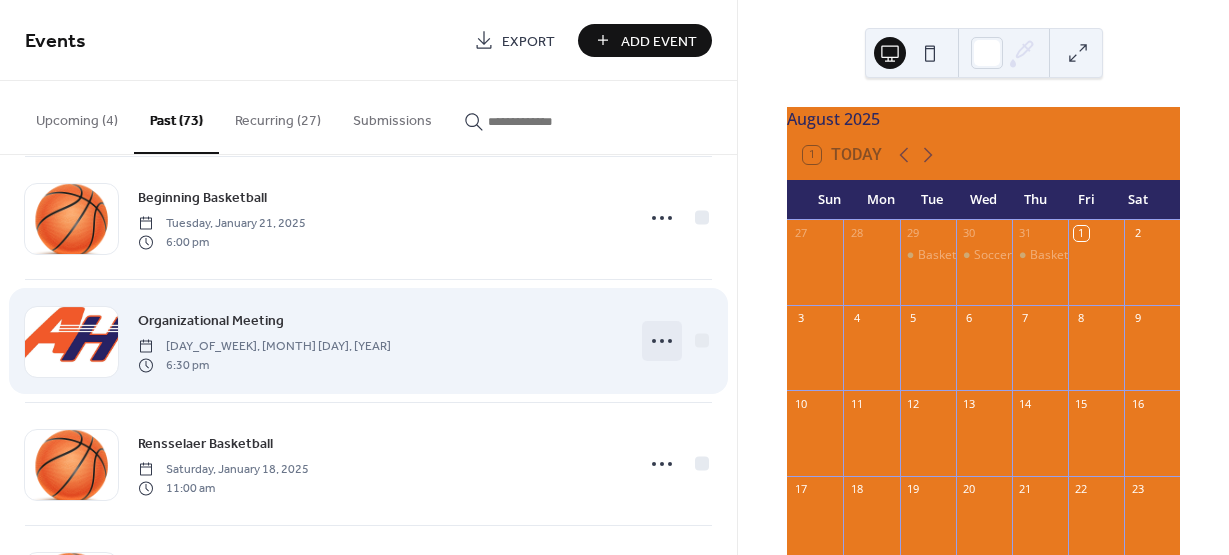 click 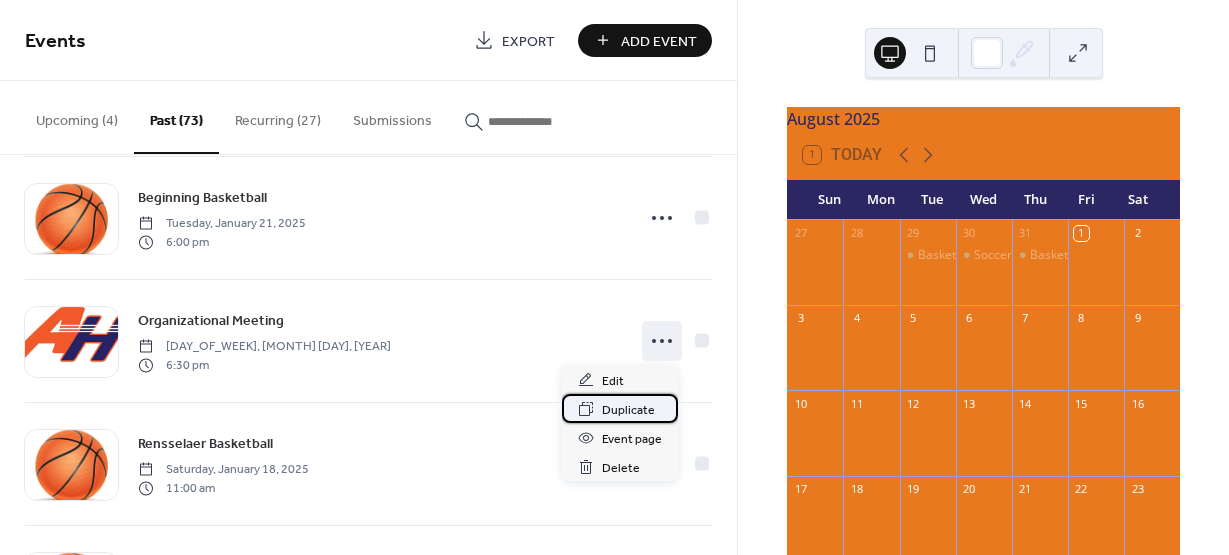 click on "Duplicate" at bounding box center (628, 410) 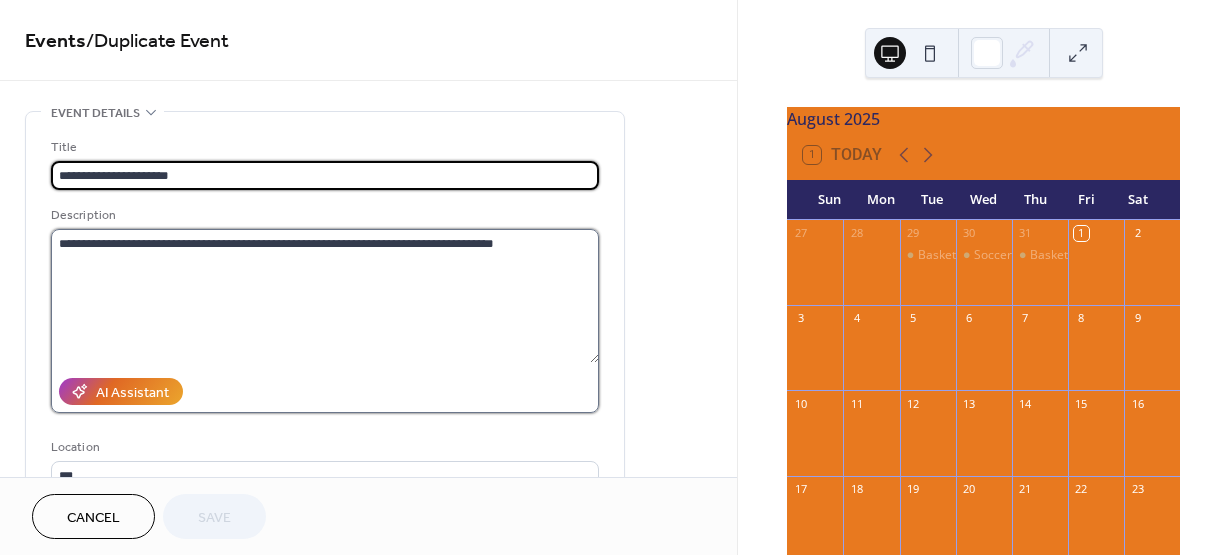 click on "**********" at bounding box center (325, 296) 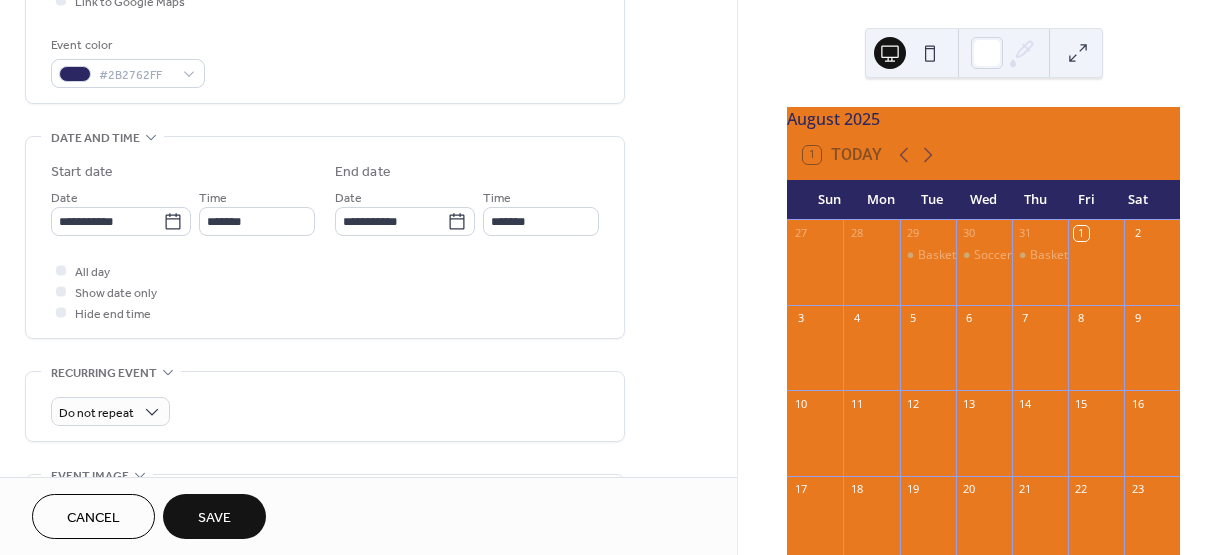 scroll, scrollTop: 600, scrollLeft: 0, axis: vertical 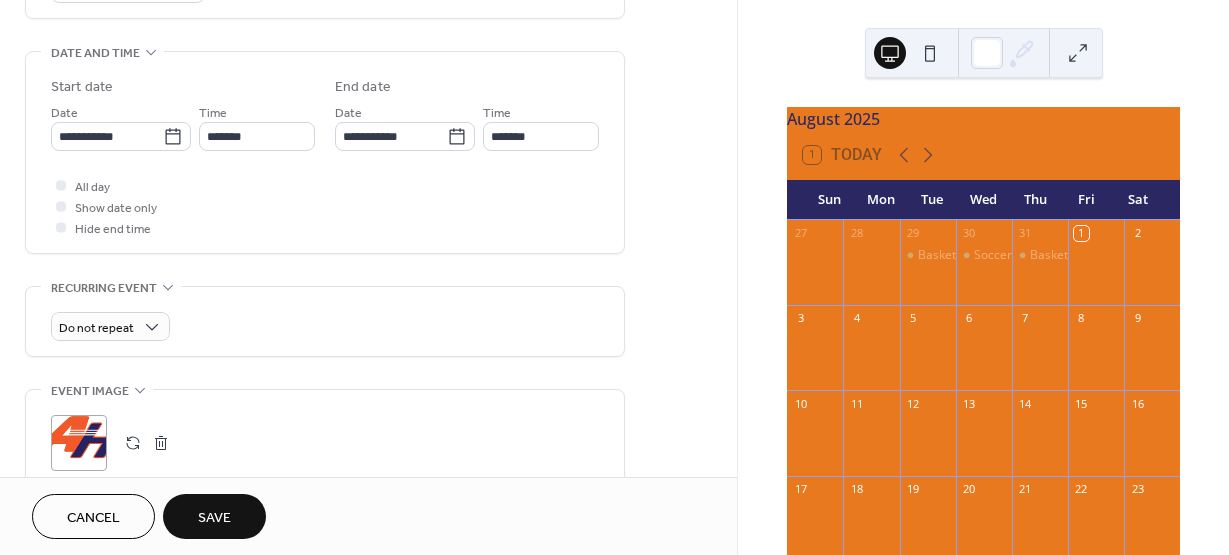 type on "**********" 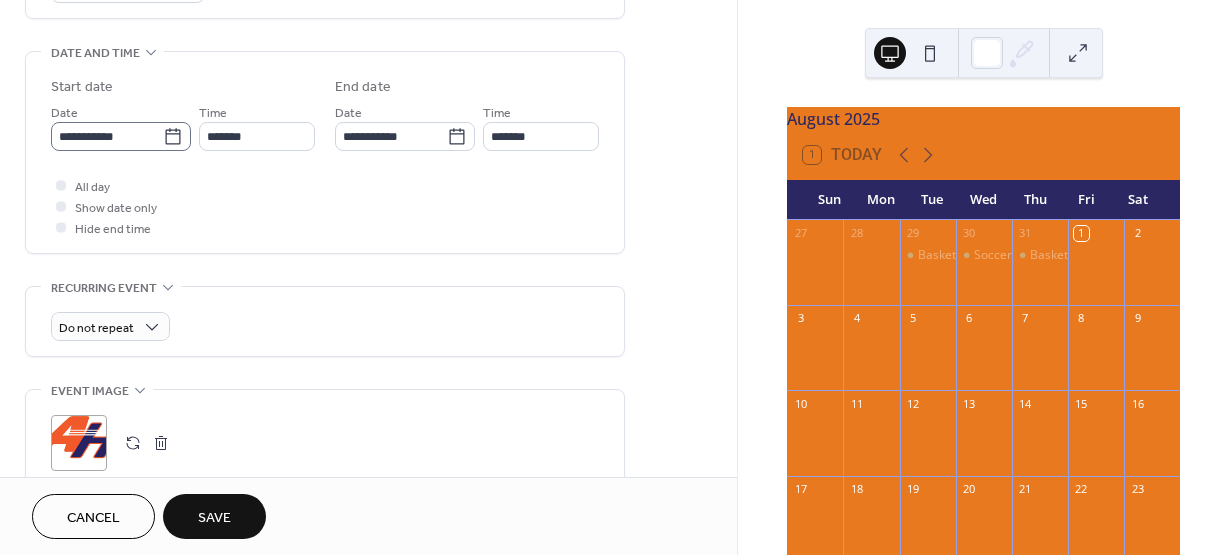 click 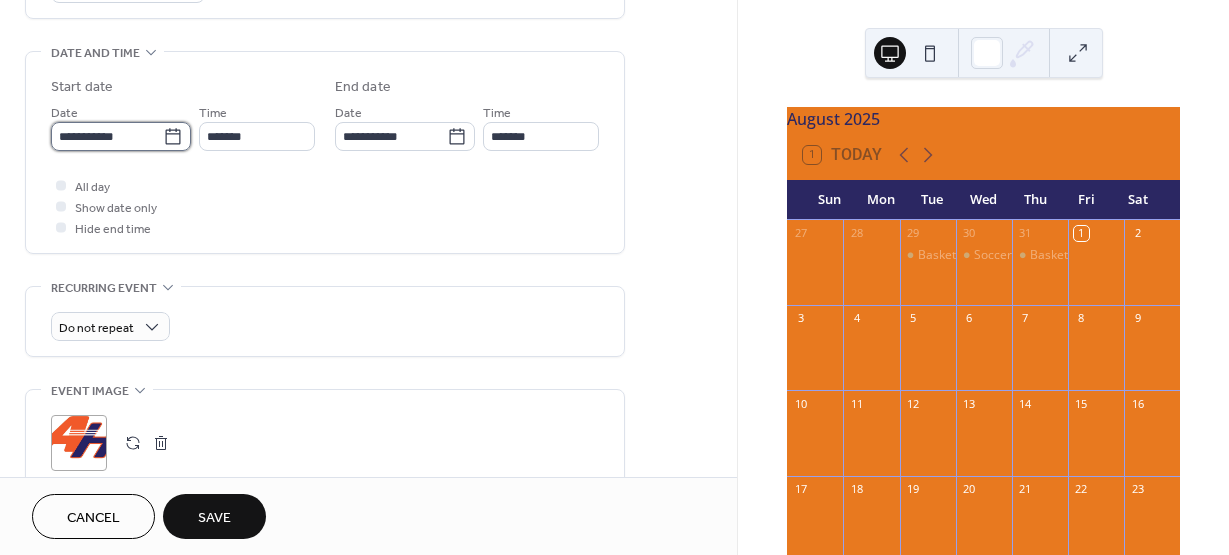 click on "**********" at bounding box center (107, 136) 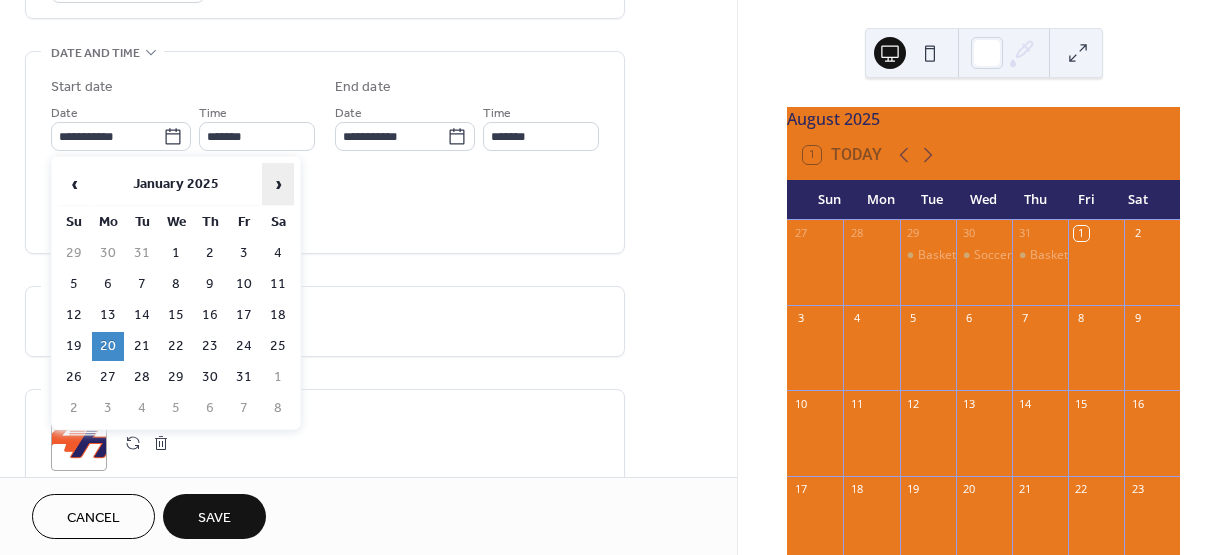 click on "›" at bounding box center (278, 184) 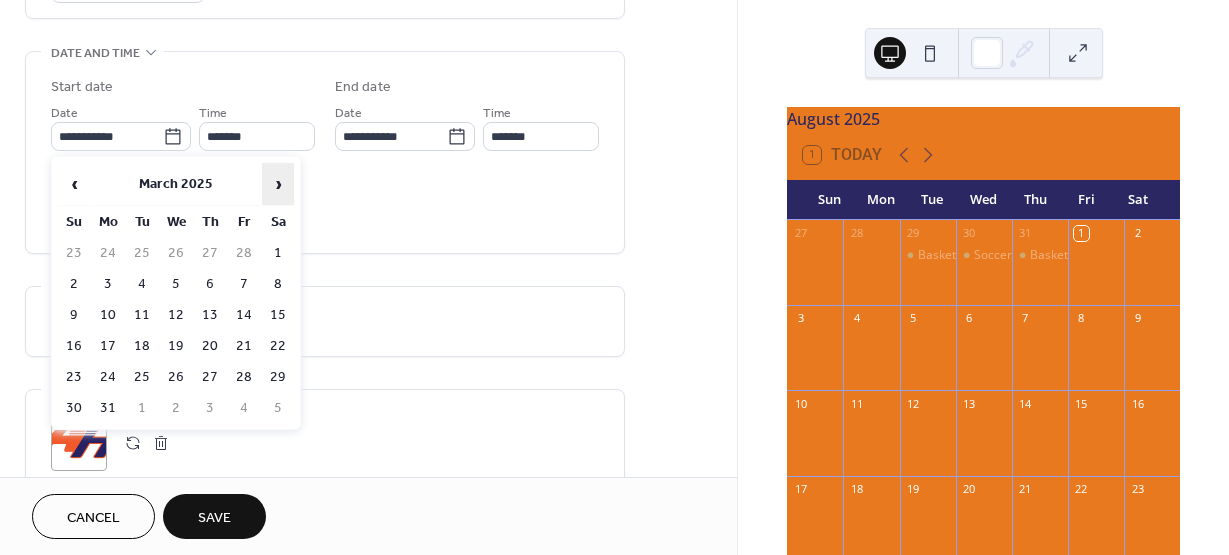 click on "›" at bounding box center [278, 184] 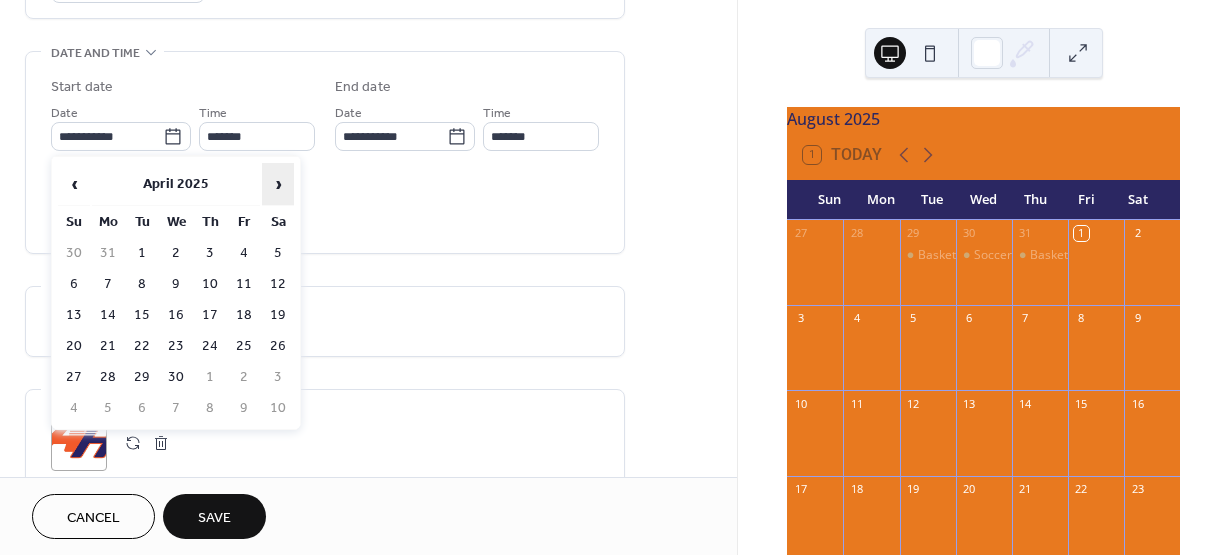 click on "›" at bounding box center [278, 184] 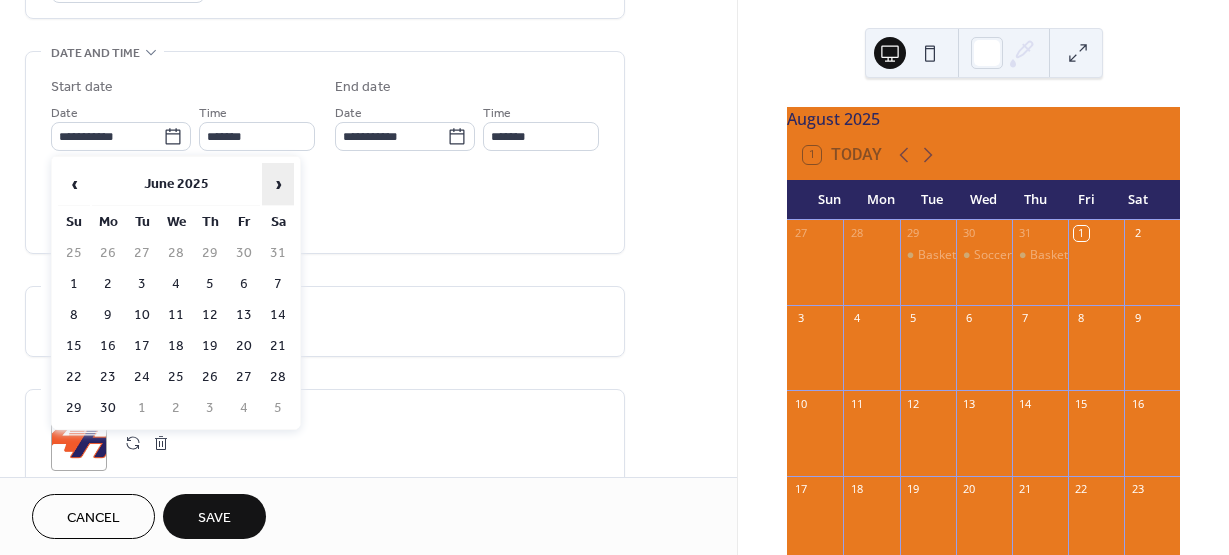 click on "›" at bounding box center (278, 184) 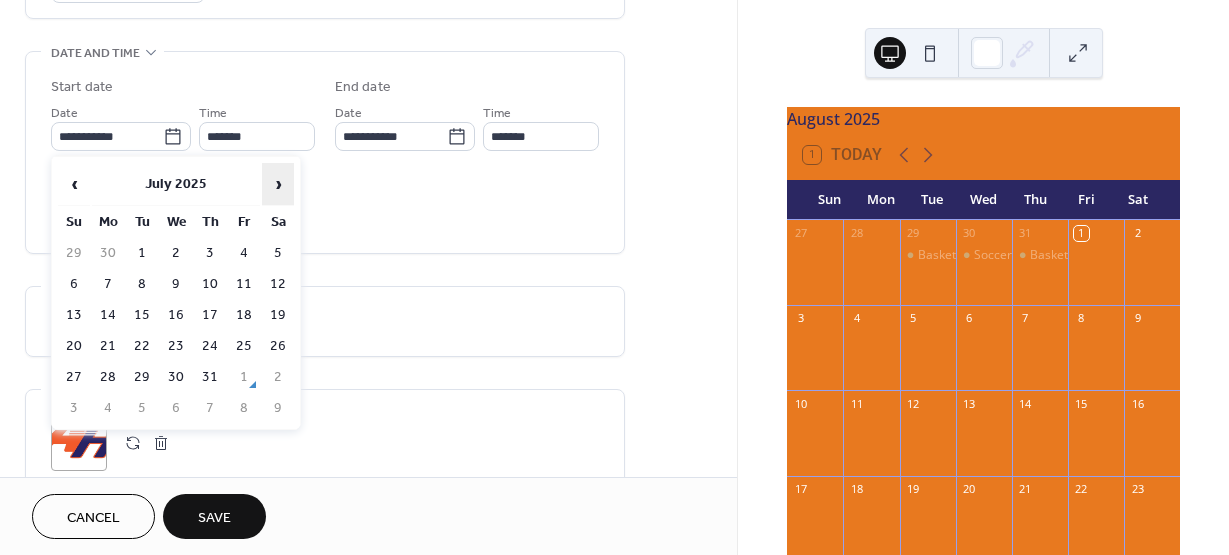 click on "›" at bounding box center [278, 184] 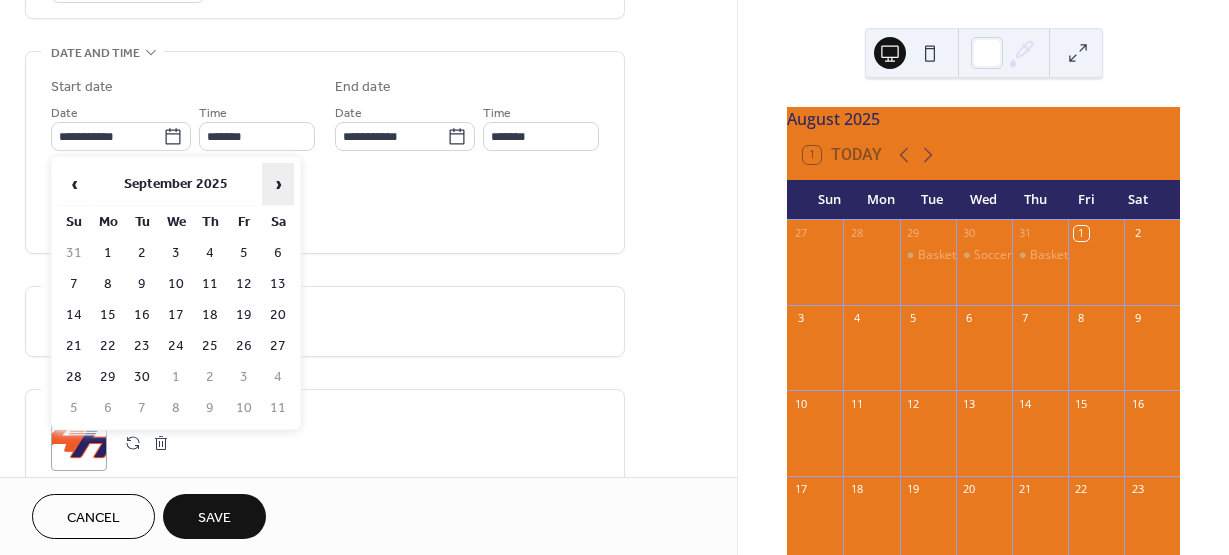 click on "›" at bounding box center [278, 184] 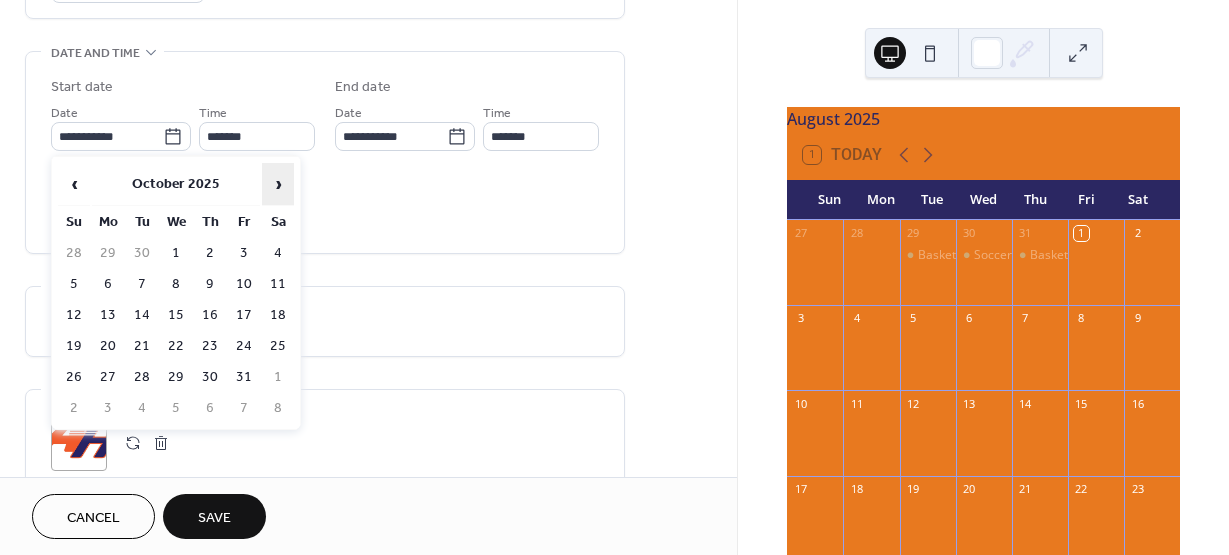 click on "›" at bounding box center (278, 184) 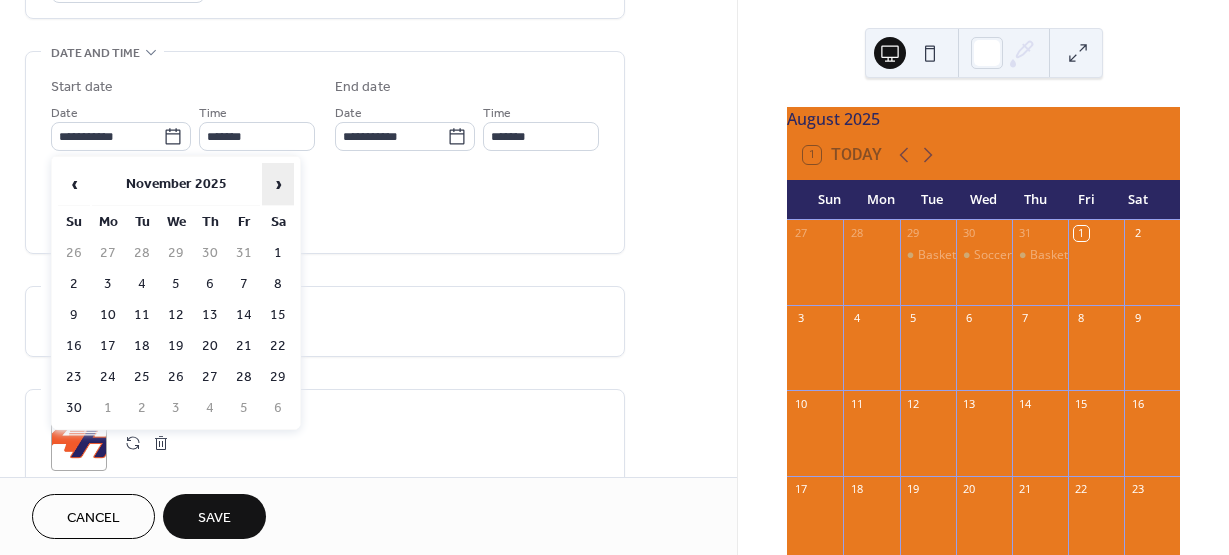 click on "›" at bounding box center [278, 184] 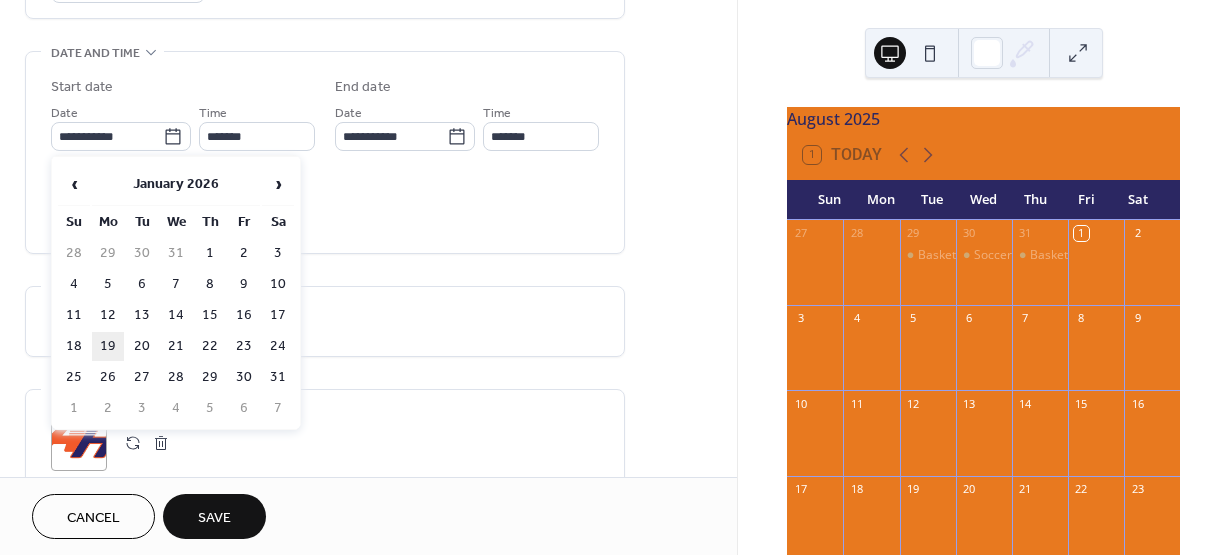 click on "19" at bounding box center (108, 346) 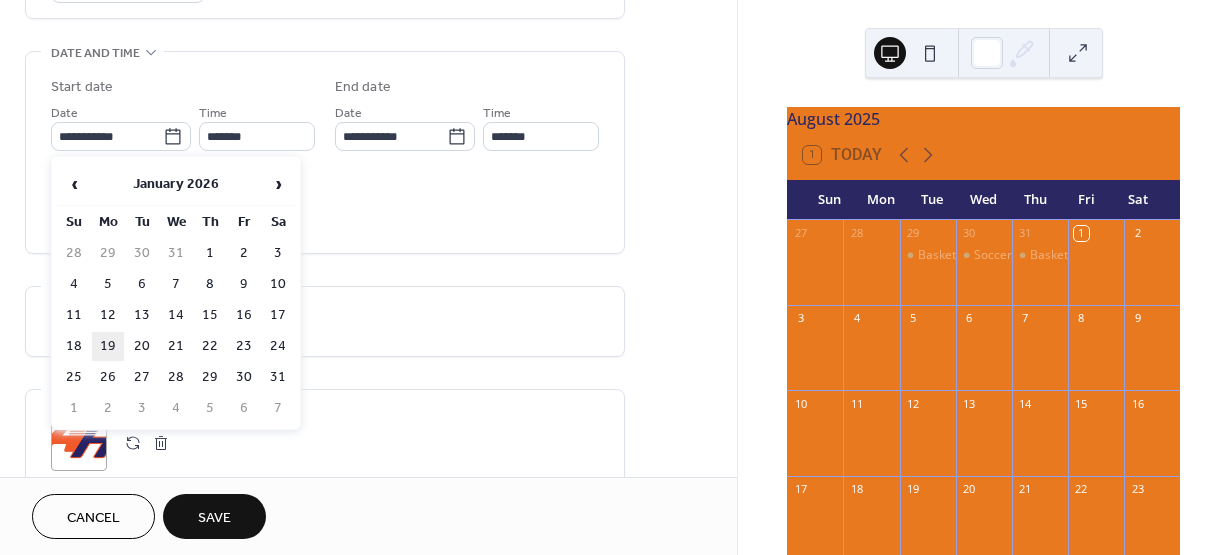 type on "**********" 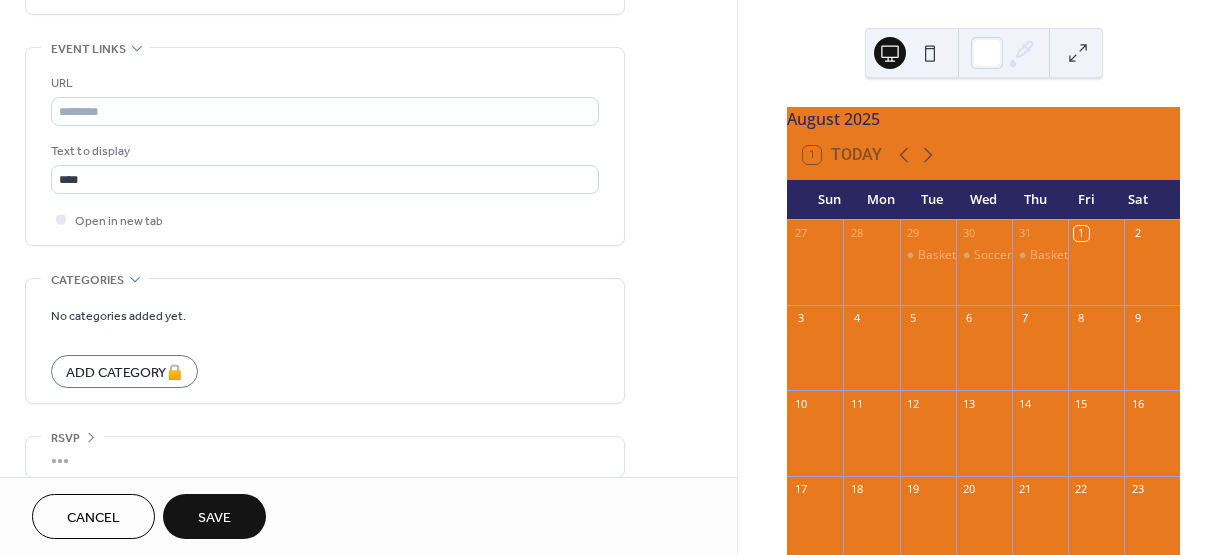 scroll, scrollTop: 1093, scrollLeft: 0, axis: vertical 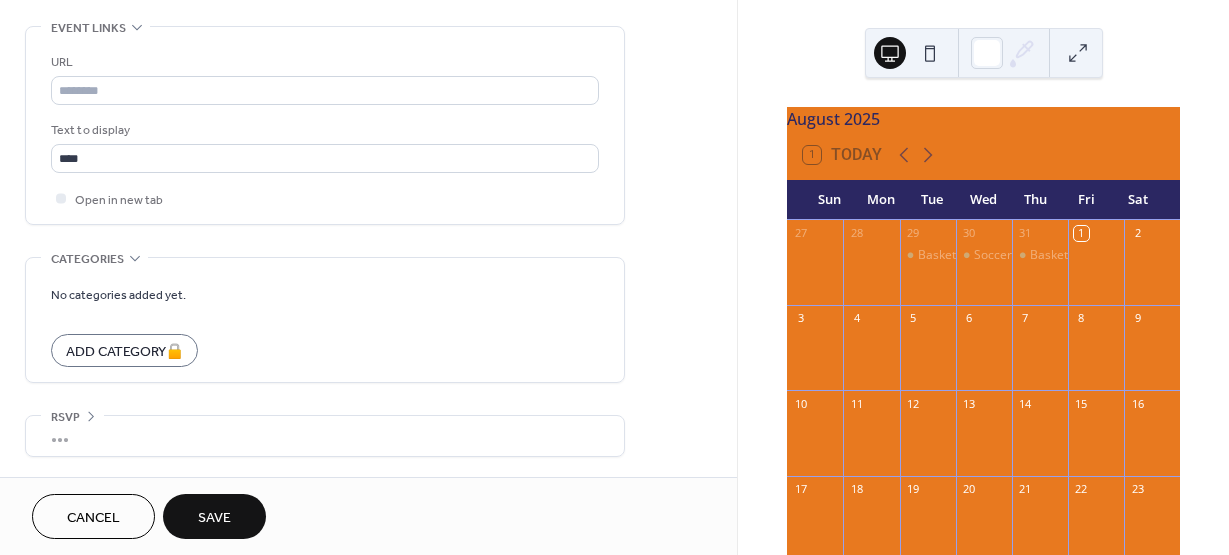 click on "Save" at bounding box center [214, 518] 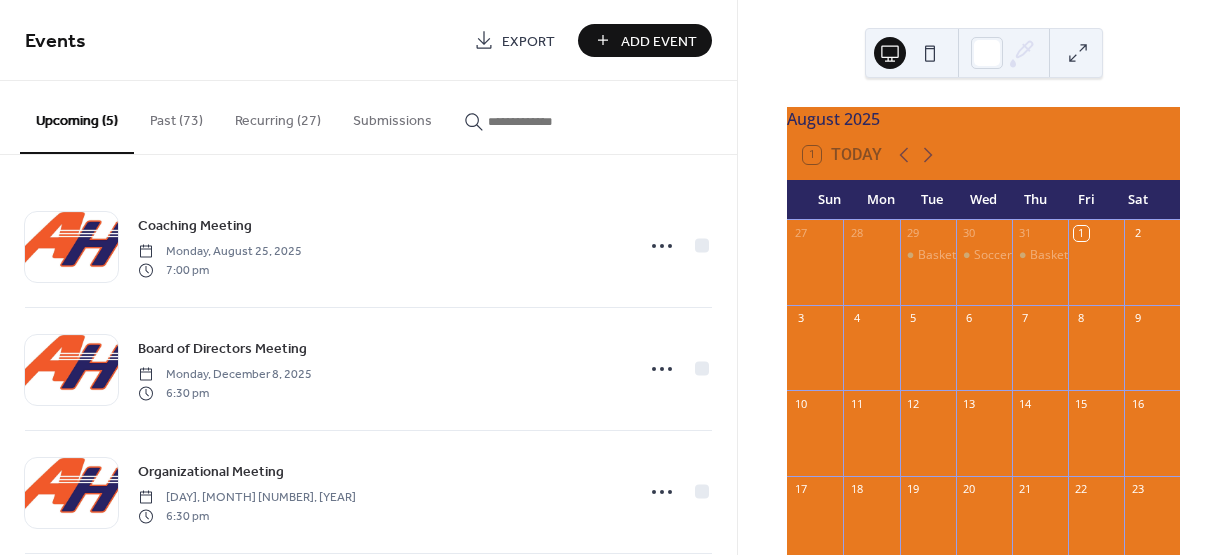 scroll, scrollTop: 0, scrollLeft: 0, axis: both 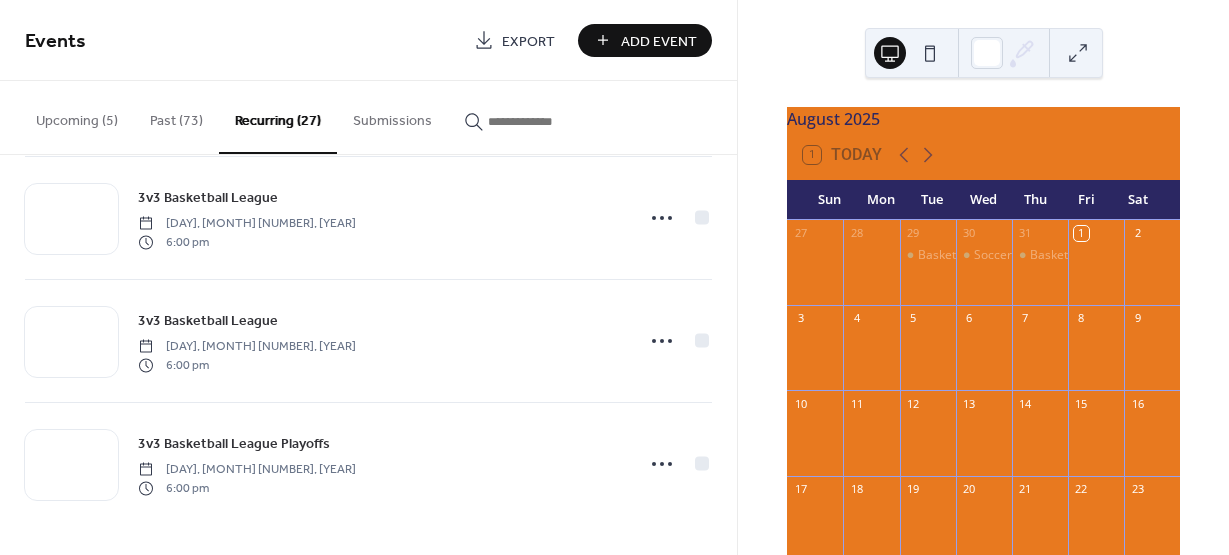 click on "Add Event" at bounding box center [659, 41] 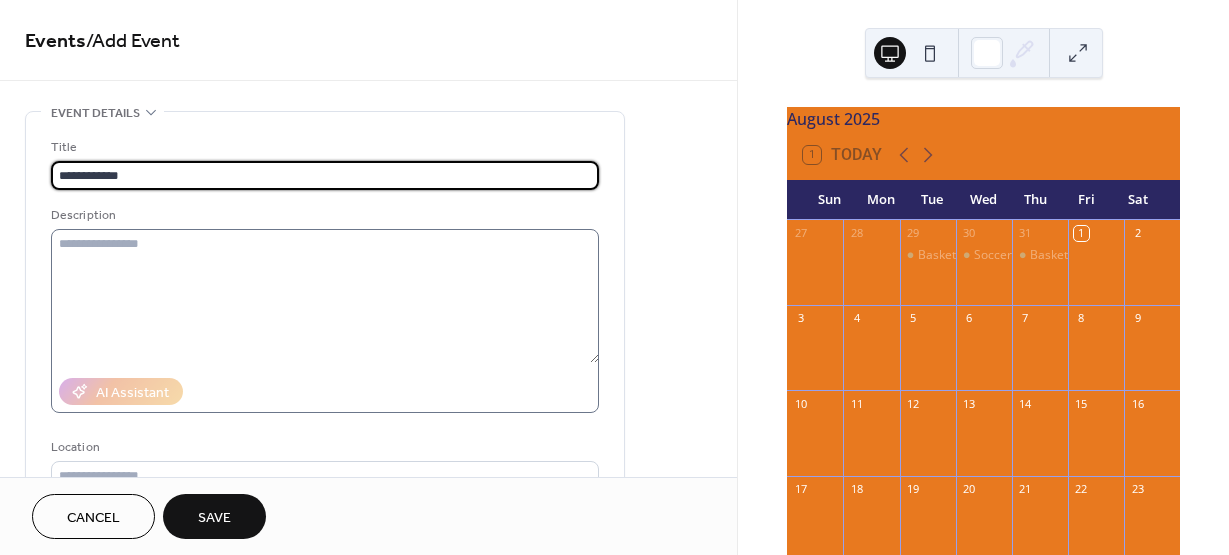 type on "**********" 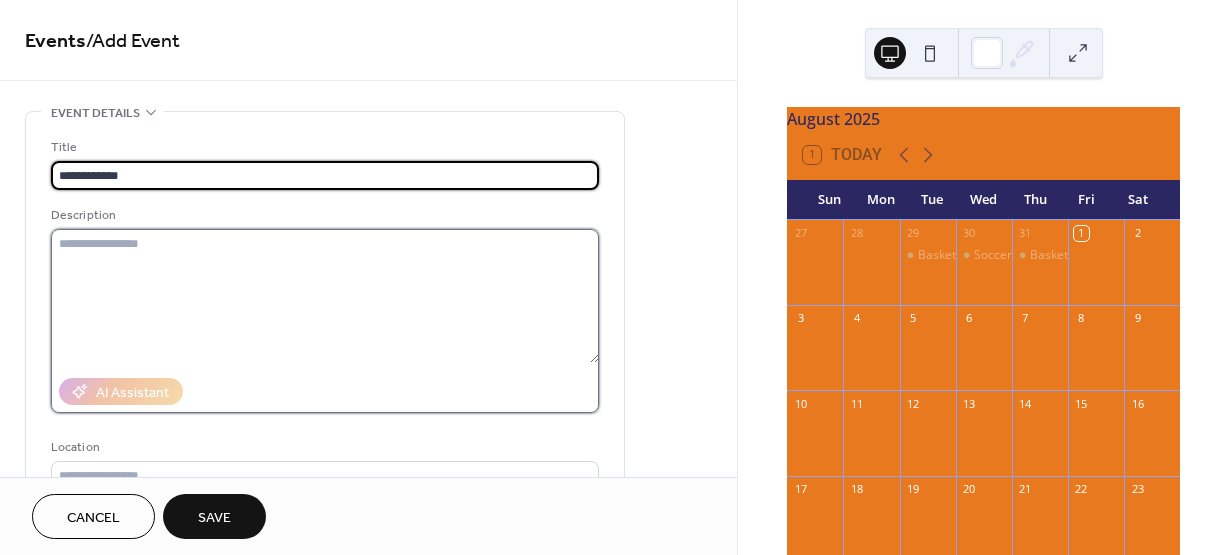 click at bounding box center (325, 296) 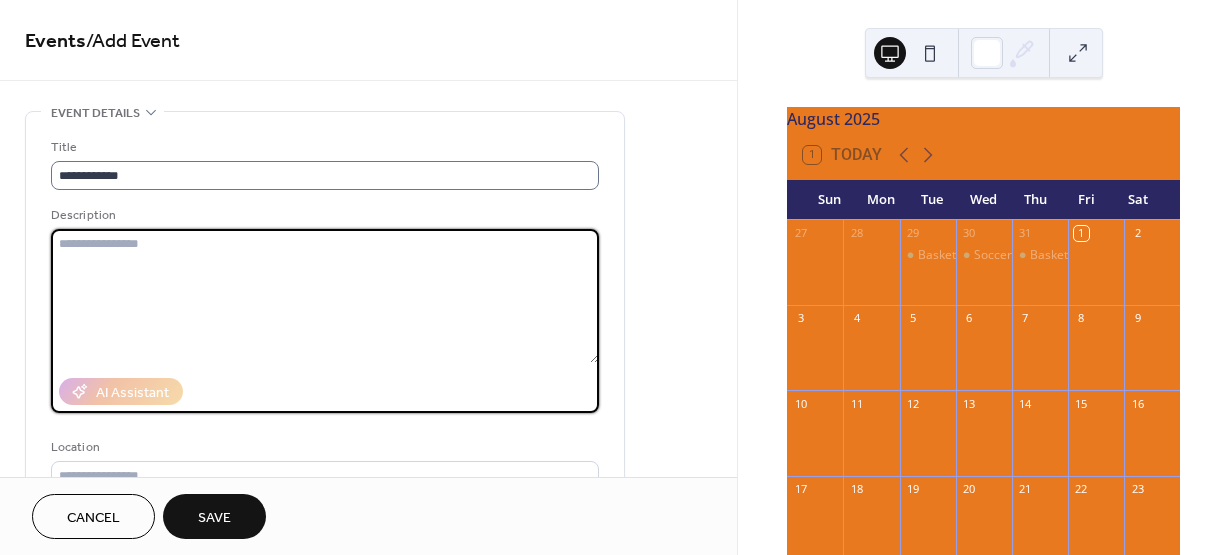 paste on "**********" 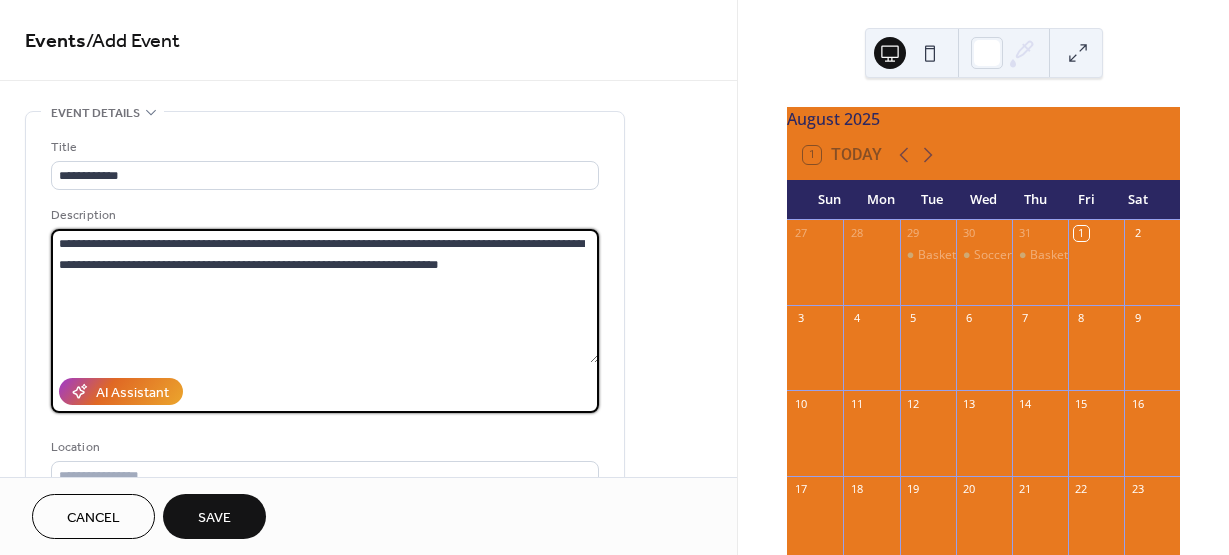 type on "**********" 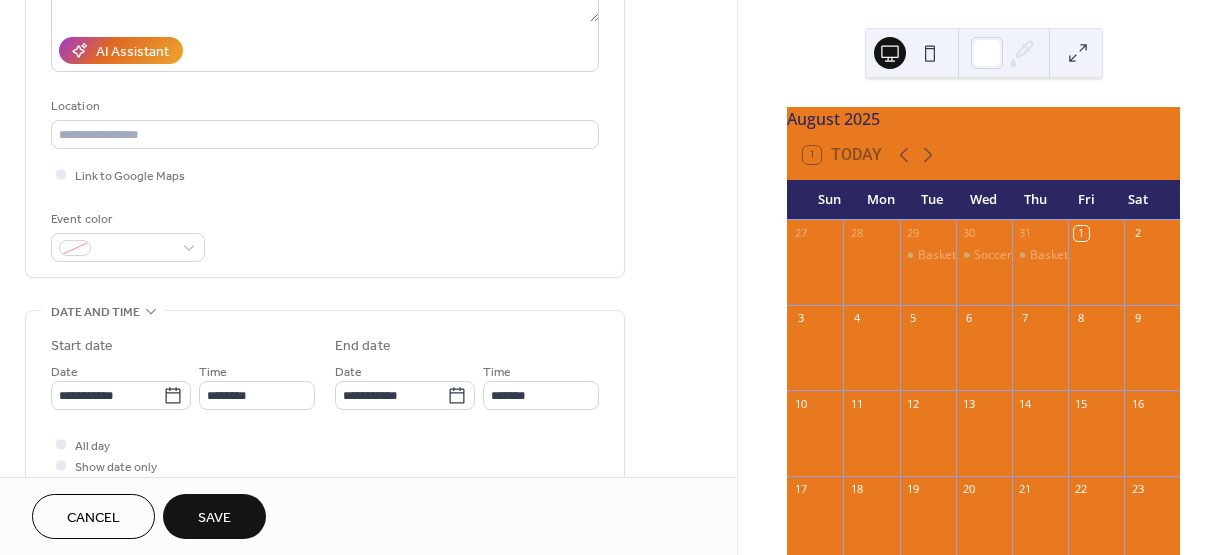 scroll, scrollTop: 400, scrollLeft: 0, axis: vertical 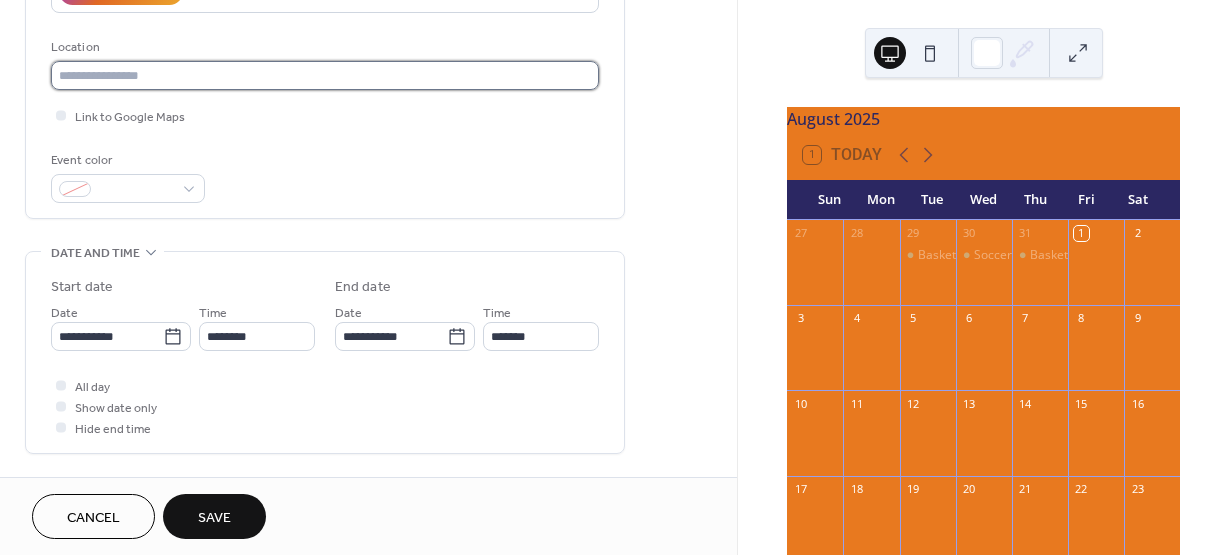 click at bounding box center [325, 75] 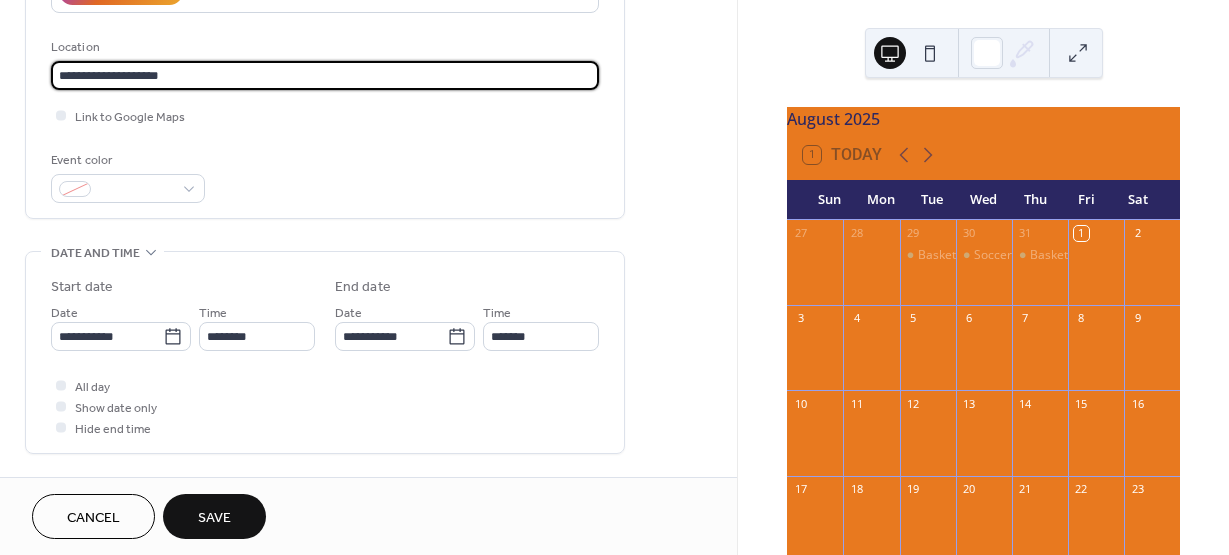 type on "**********" 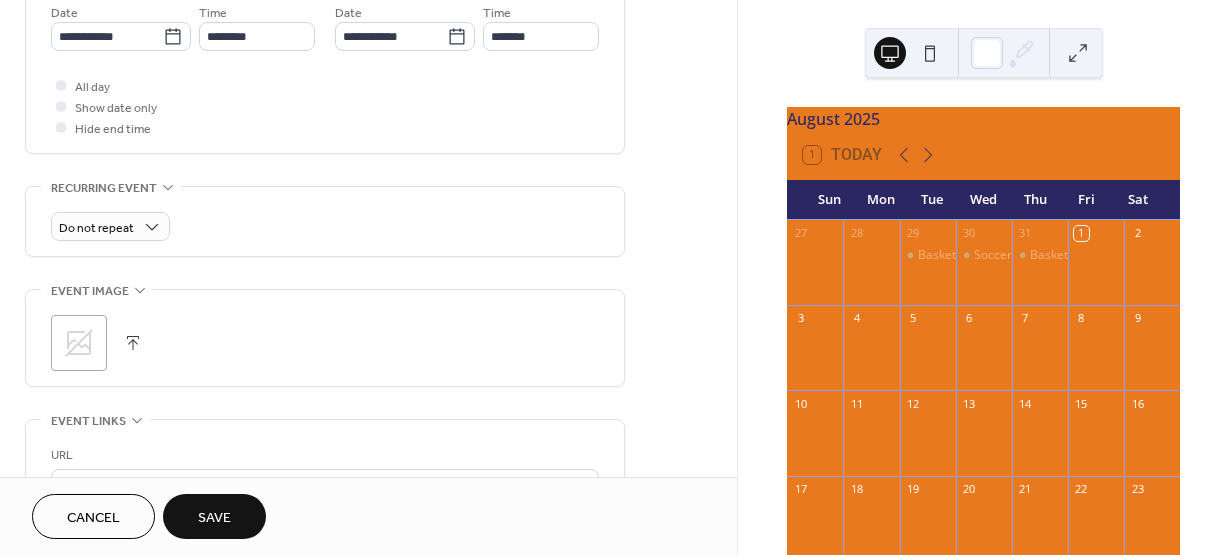 scroll, scrollTop: 800, scrollLeft: 0, axis: vertical 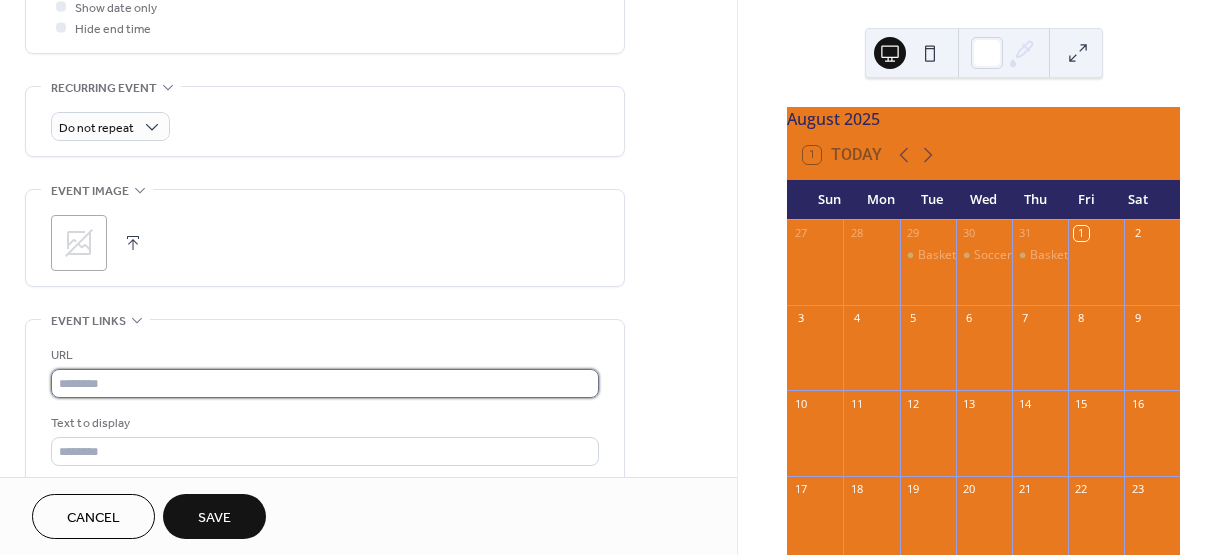 type 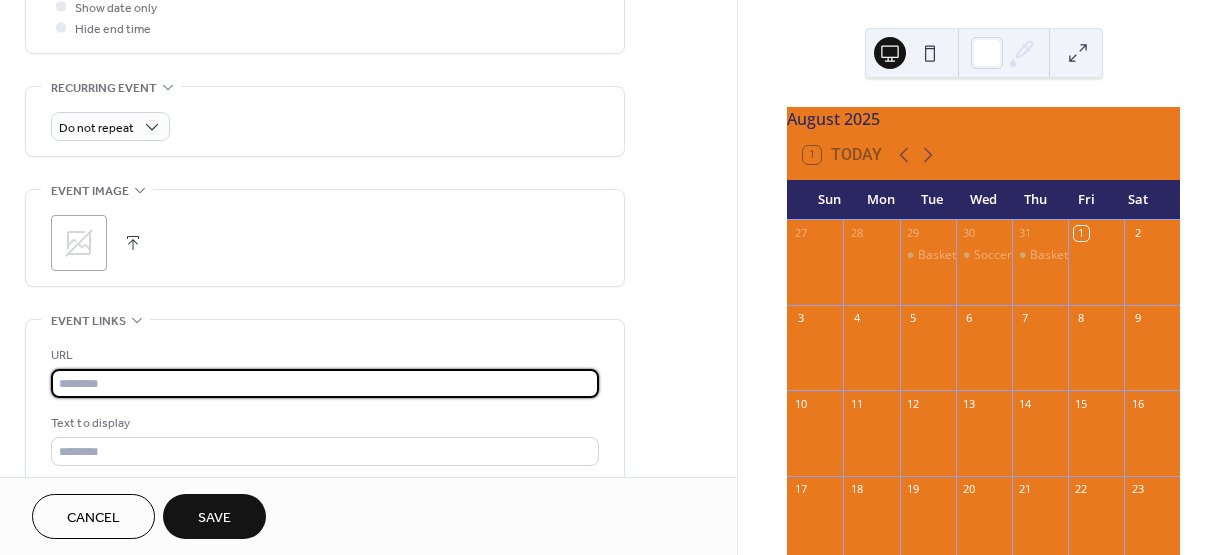 click at bounding box center [325, 383] 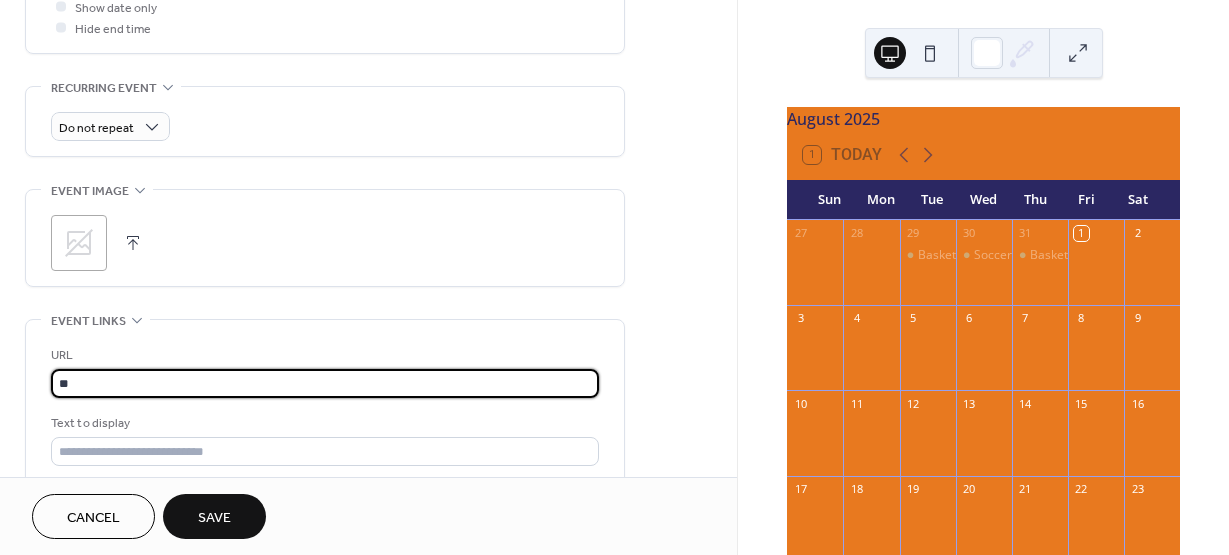 type on "*" 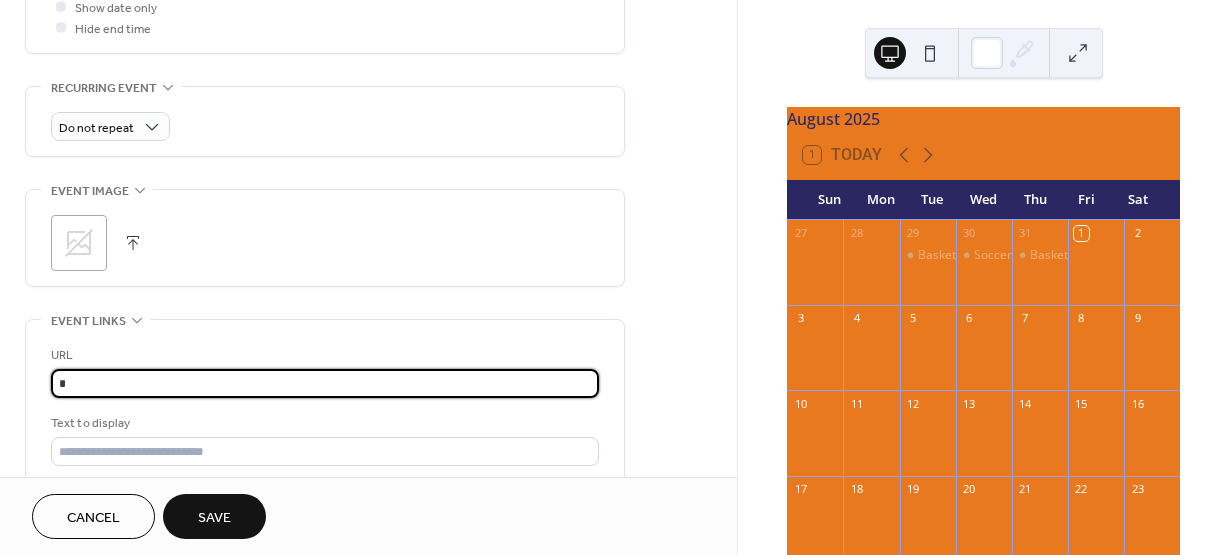 type 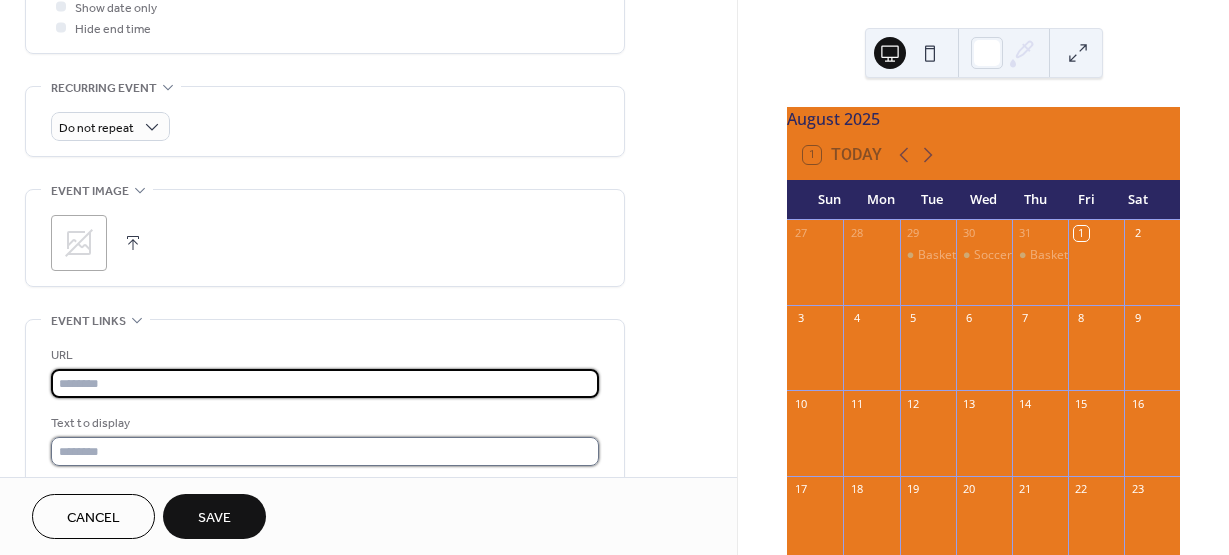 click at bounding box center (325, 451) 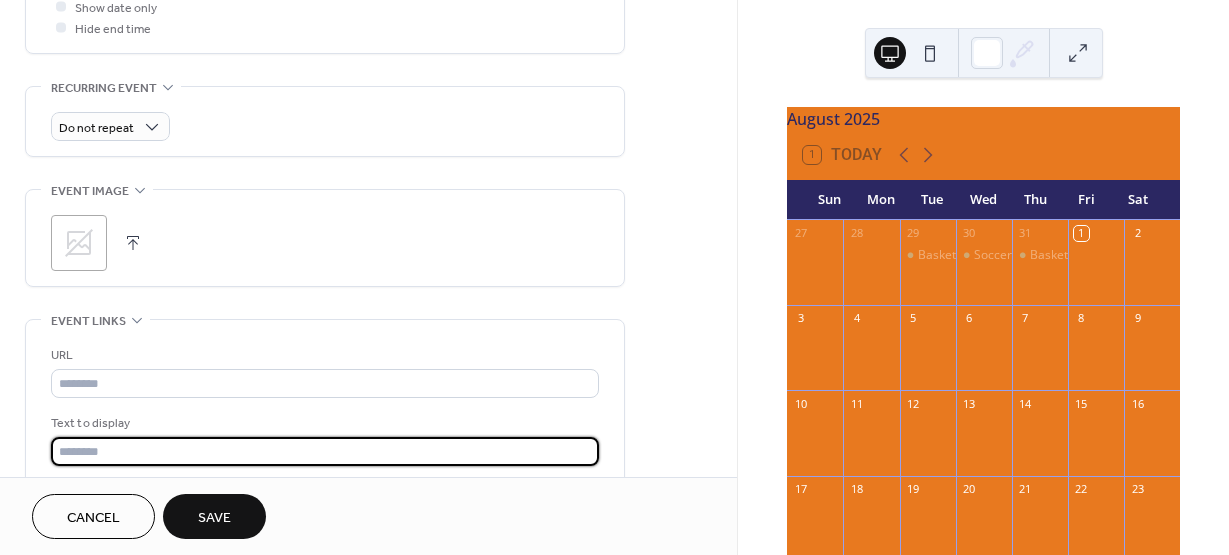 type on "**********" 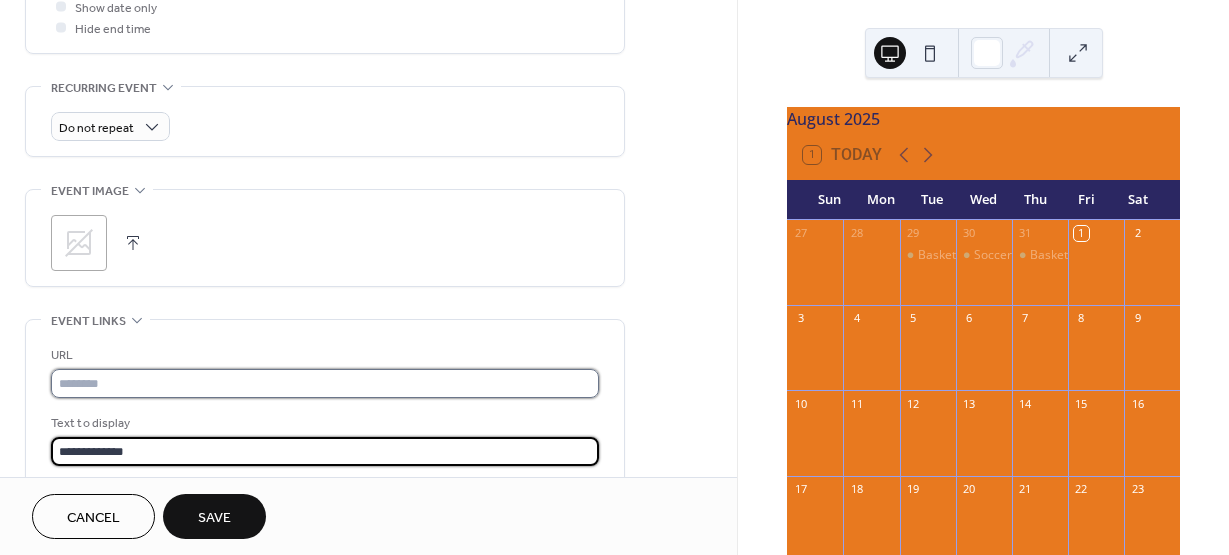 click at bounding box center (325, 383) 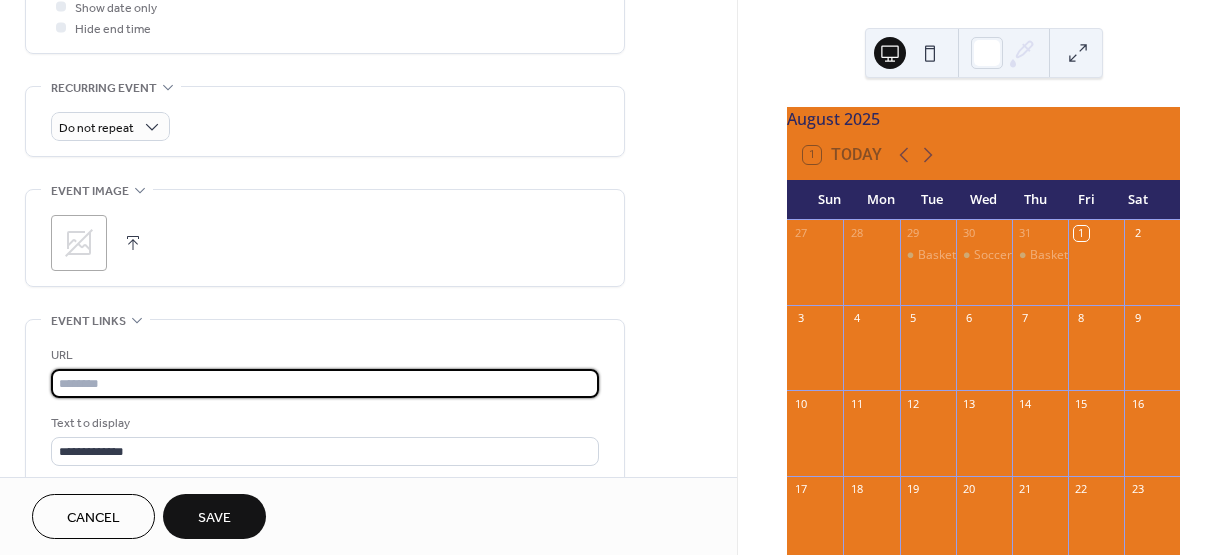paste on "**********" 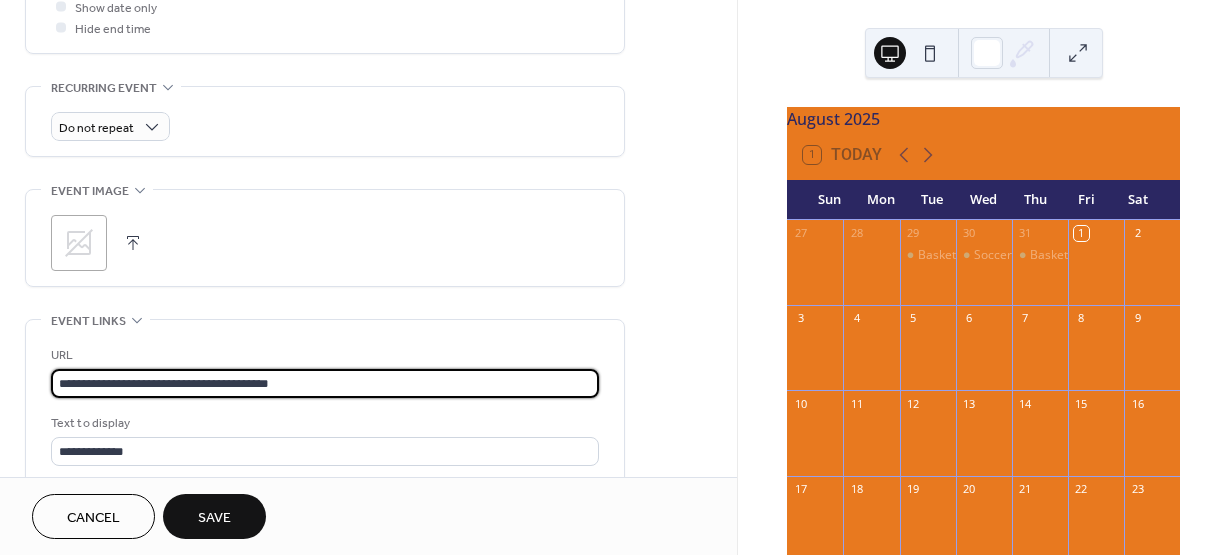 type on "**********" 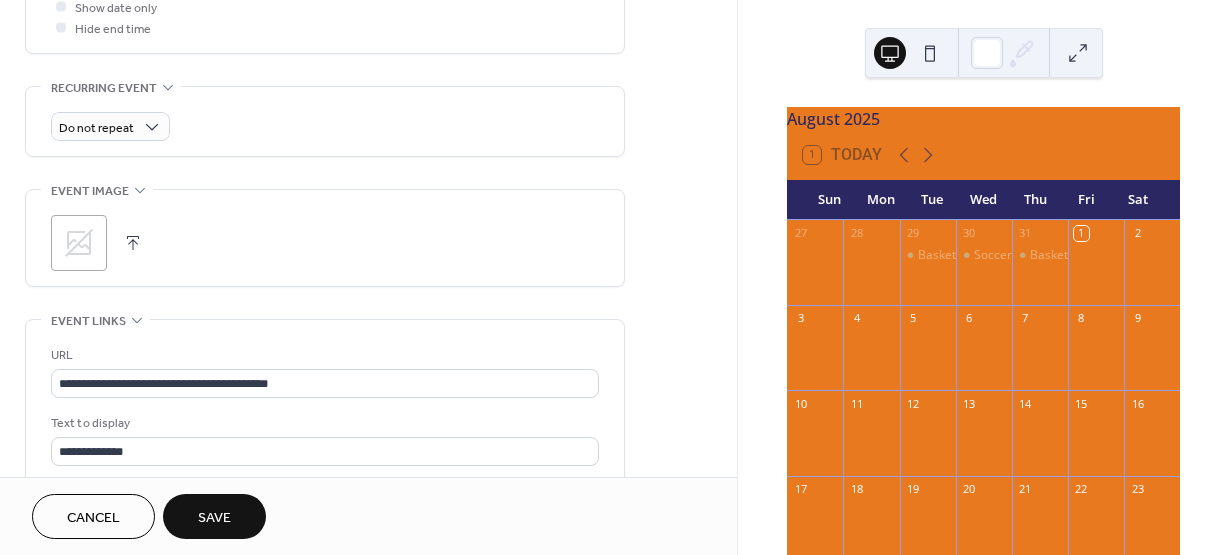 click at bounding box center [133, 243] 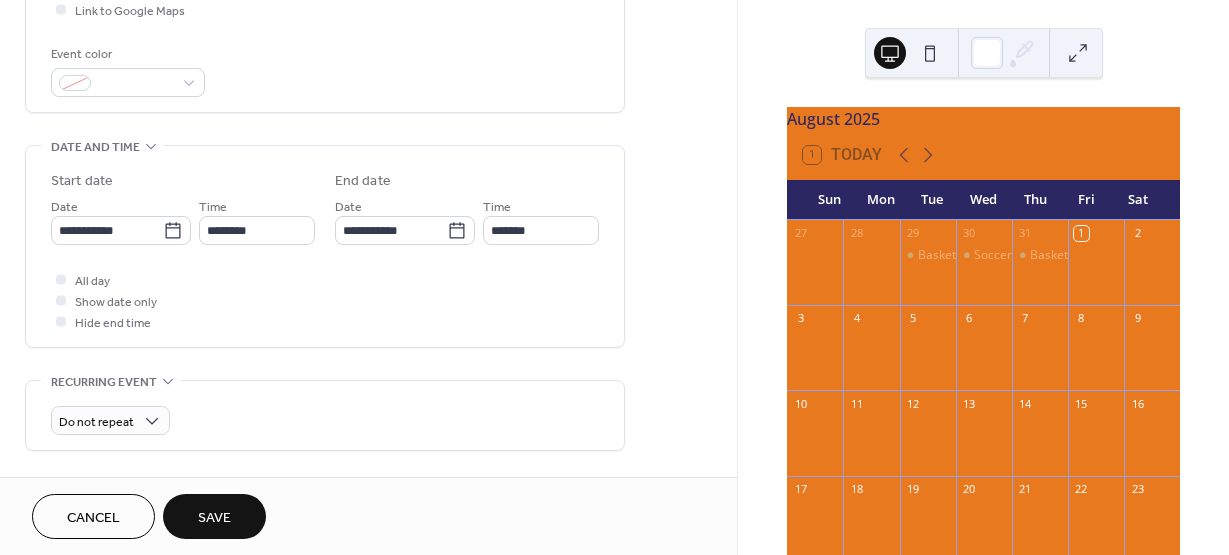 scroll, scrollTop: 500, scrollLeft: 0, axis: vertical 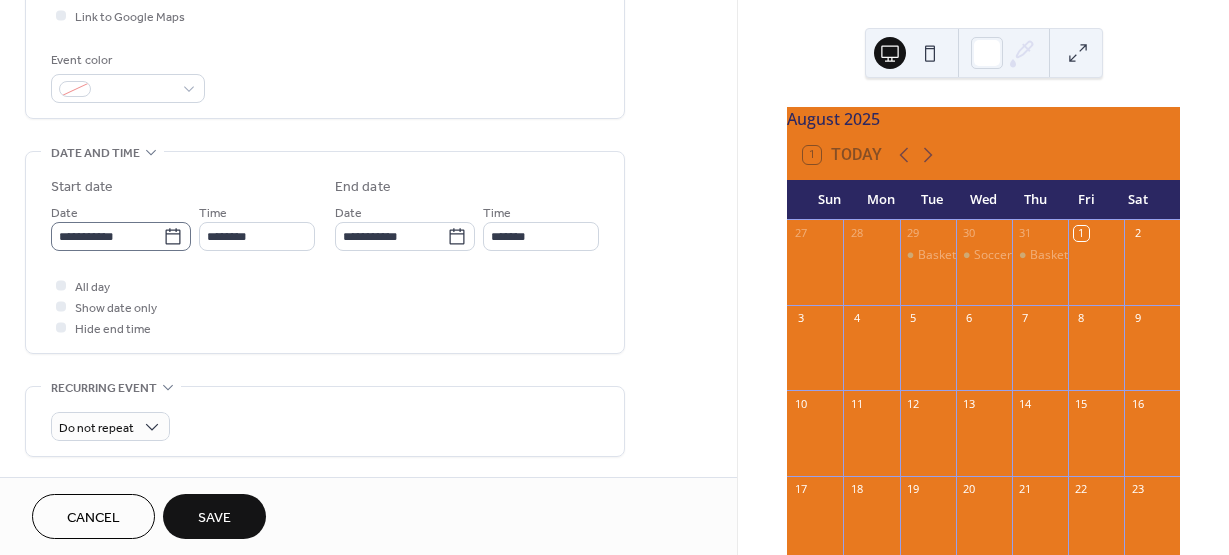 click 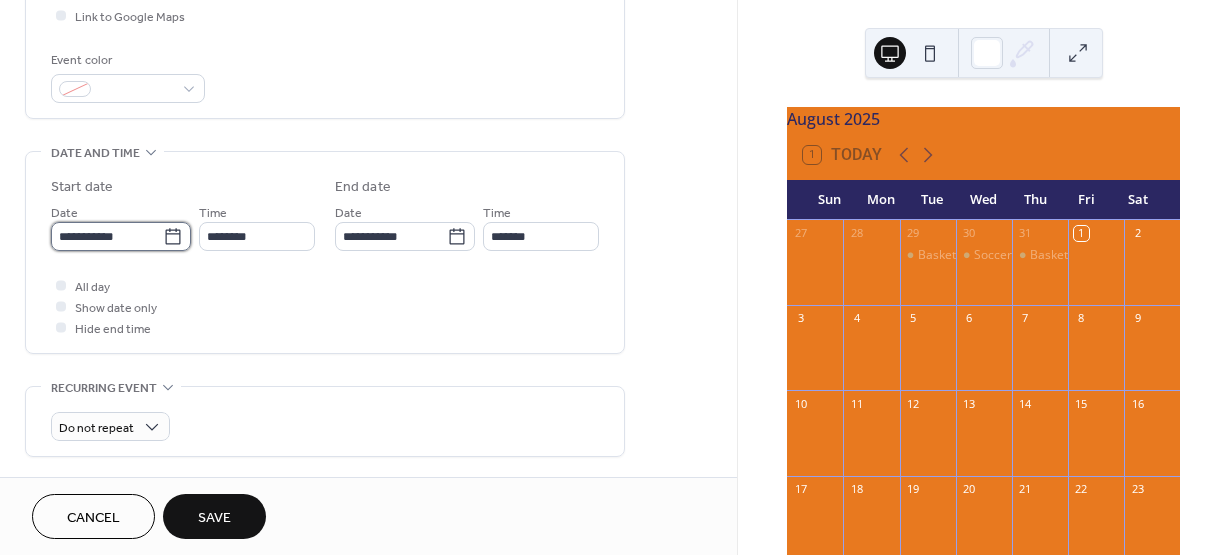 click on "**********" at bounding box center [107, 236] 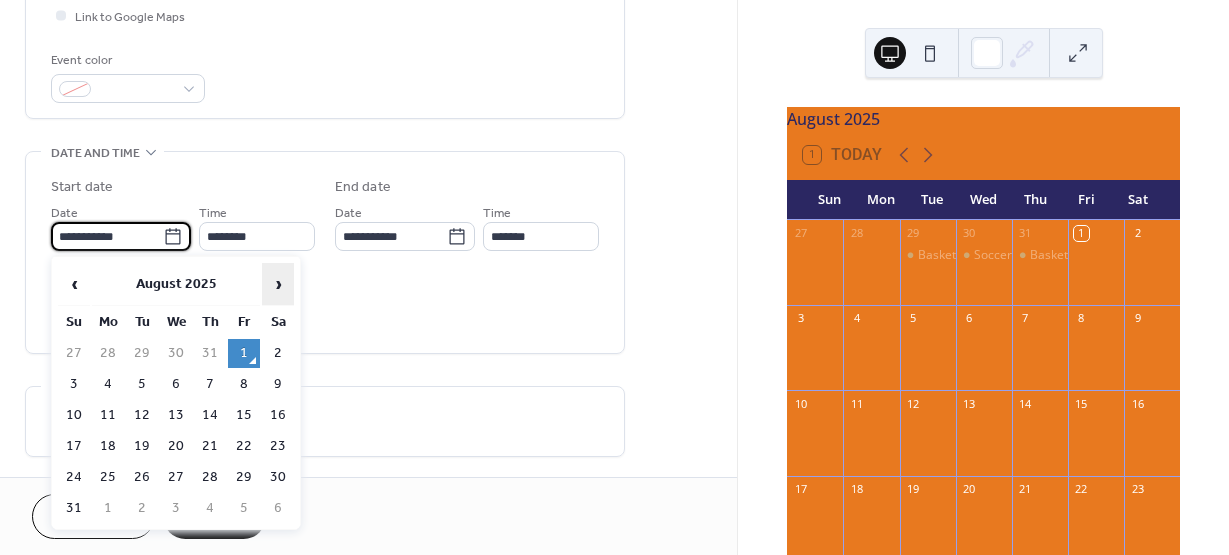 click on "›" at bounding box center (278, 284) 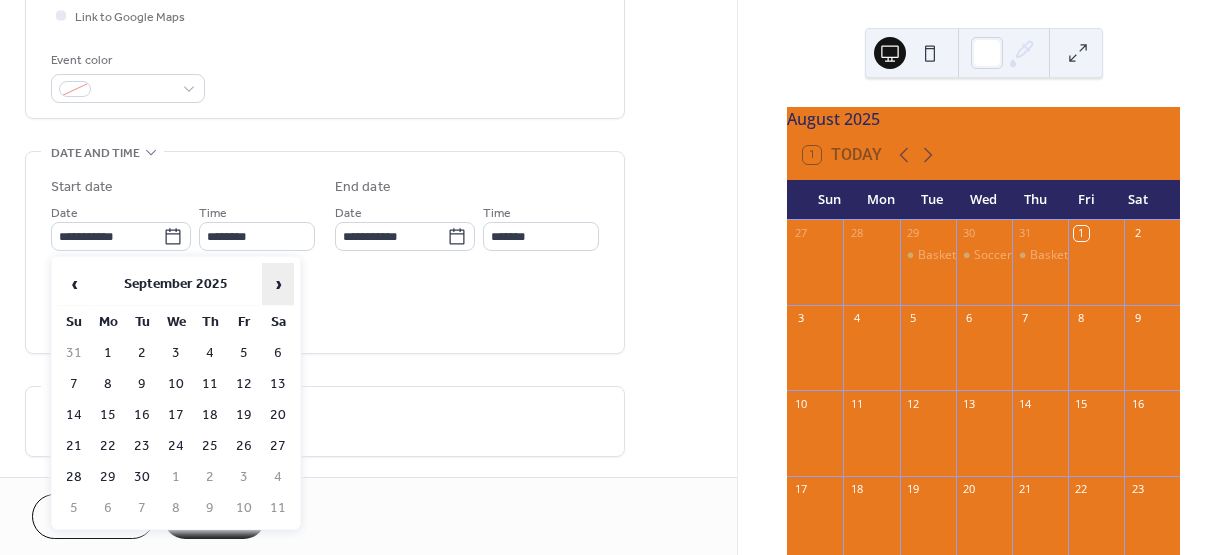 click on "›" at bounding box center [278, 284] 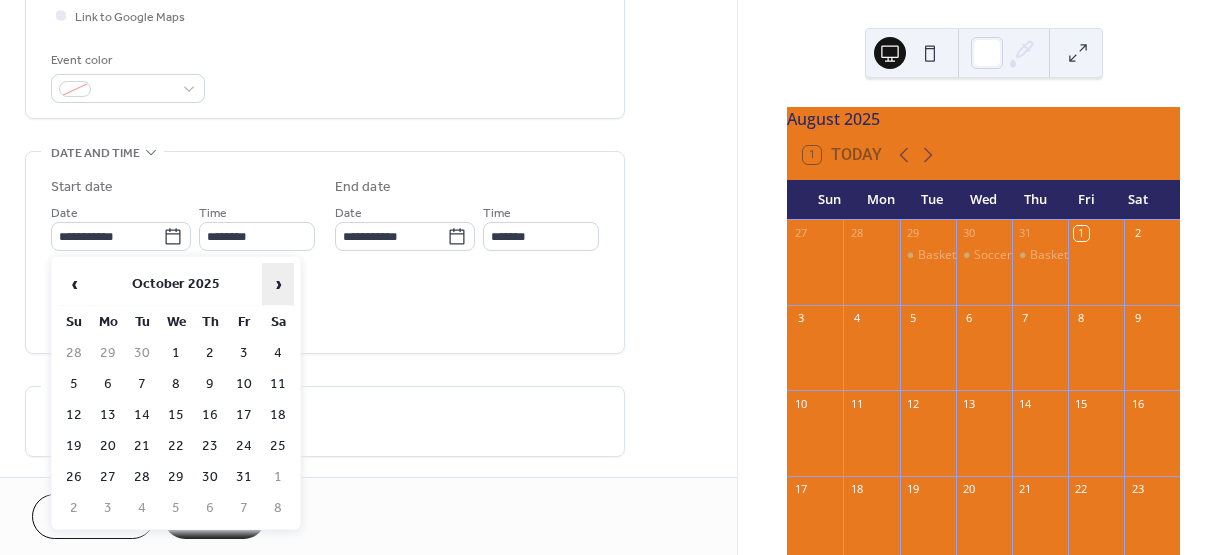 click on "›" at bounding box center [278, 284] 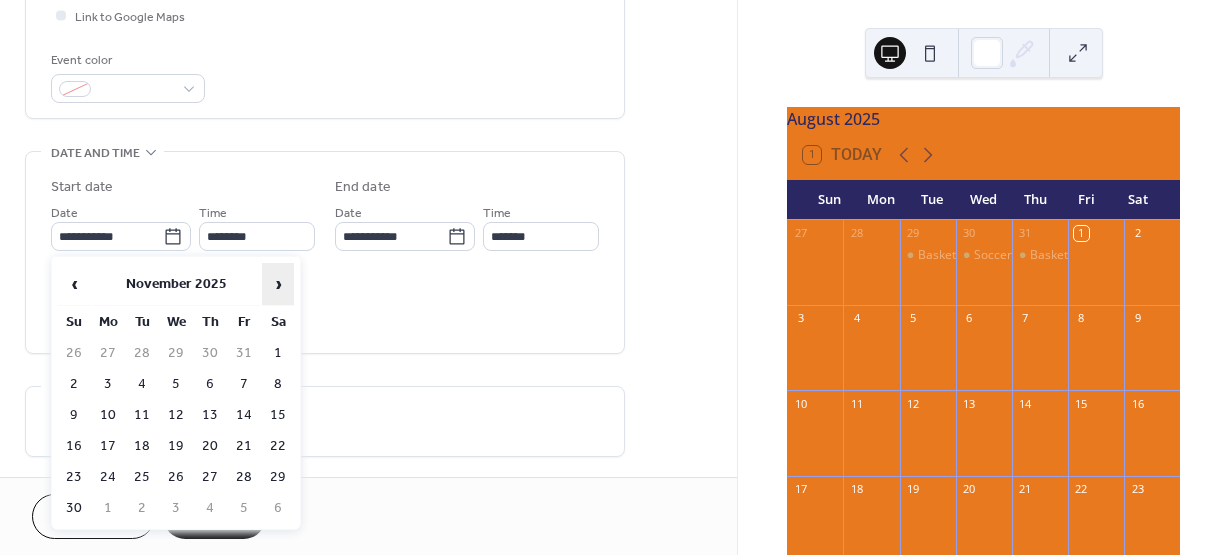 click on "›" at bounding box center [278, 284] 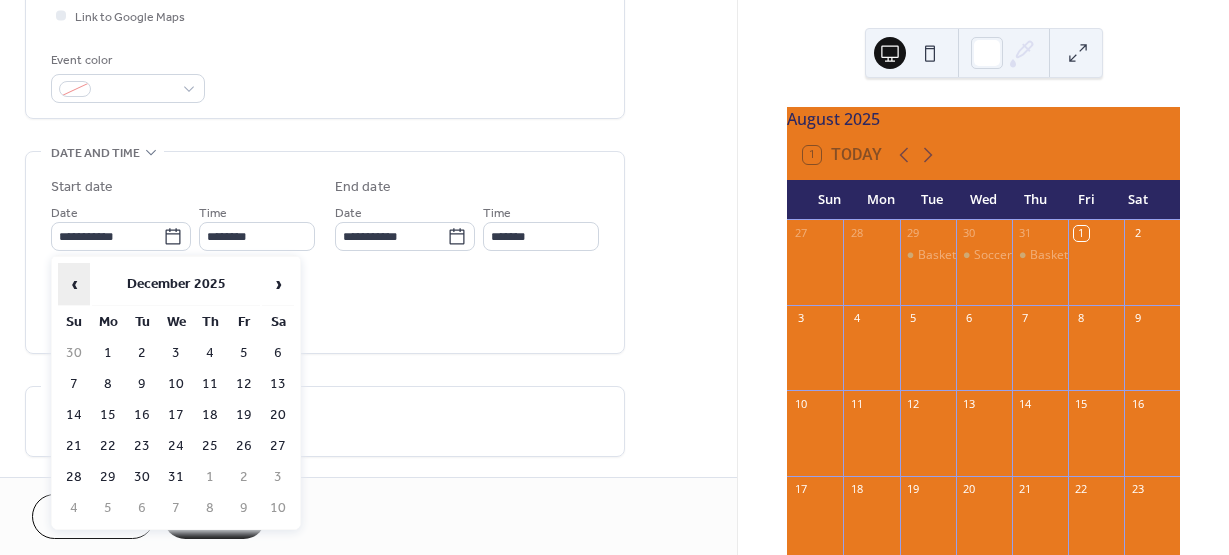 click on "‹" at bounding box center (74, 284) 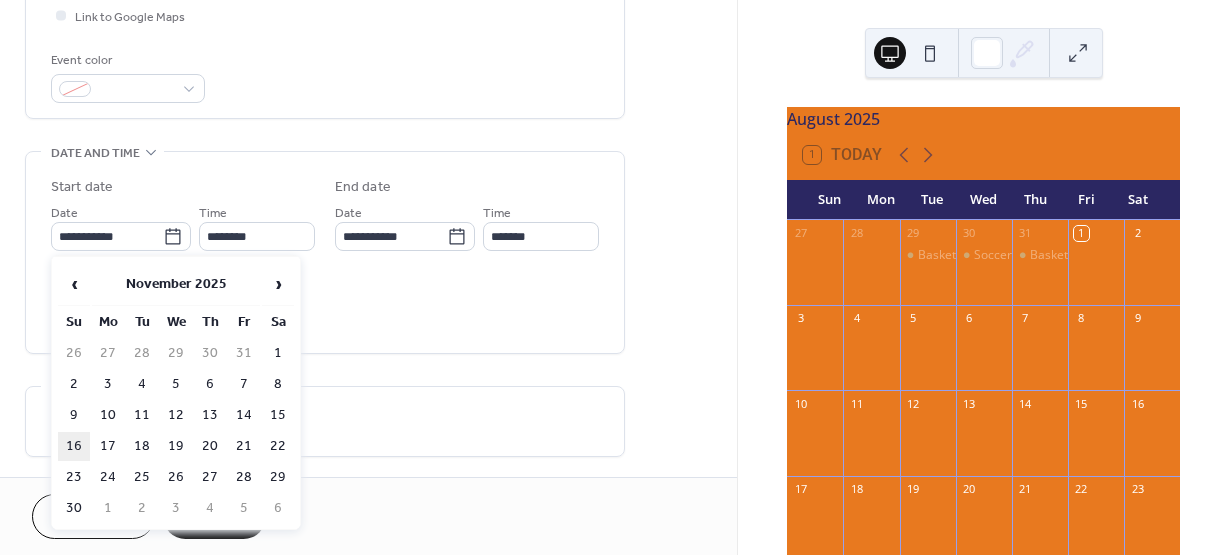 click on "16" at bounding box center (74, 446) 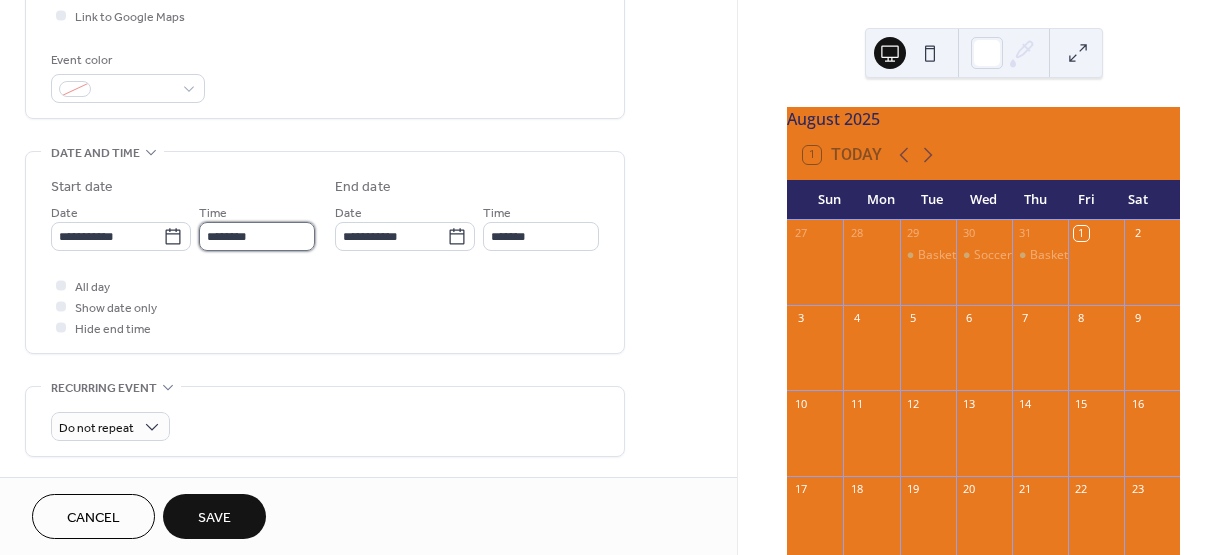 click on "********" at bounding box center [257, 236] 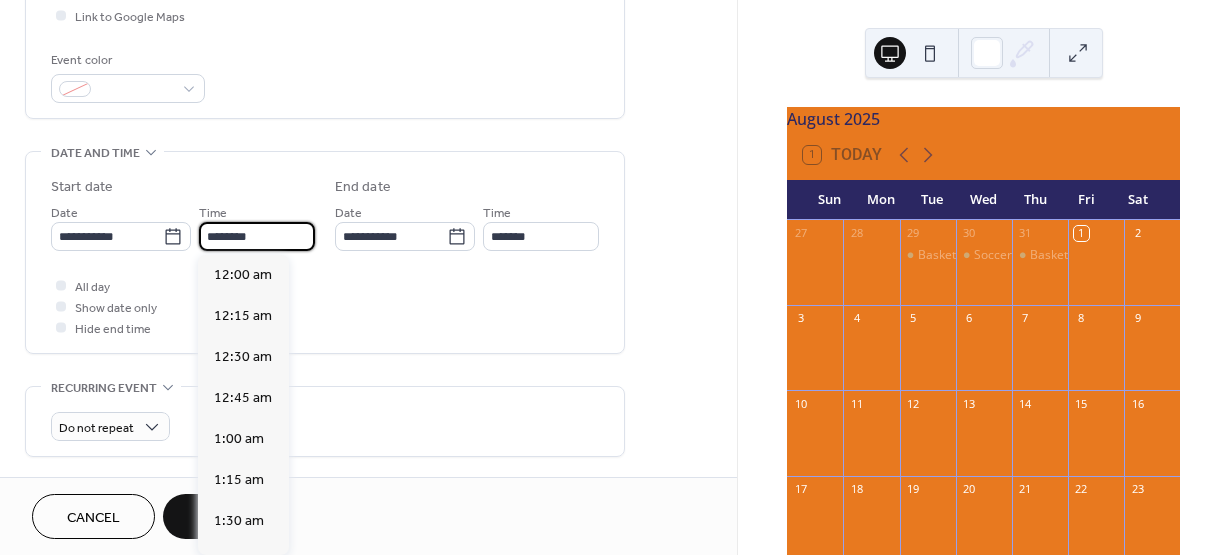 scroll, scrollTop: 1968, scrollLeft: 0, axis: vertical 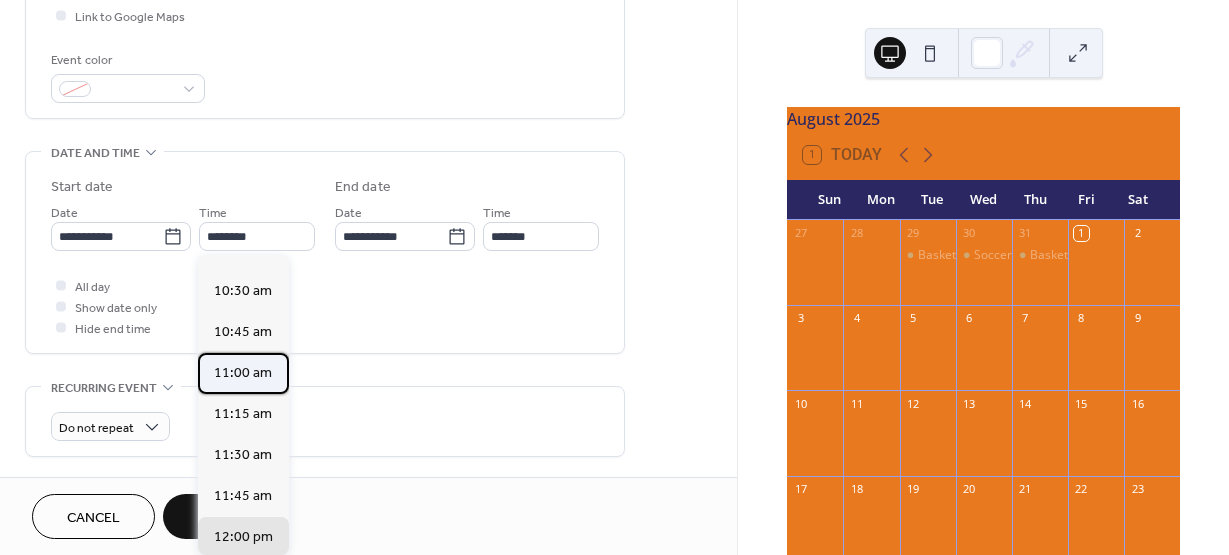 click on "11:00 am" at bounding box center (243, 373) 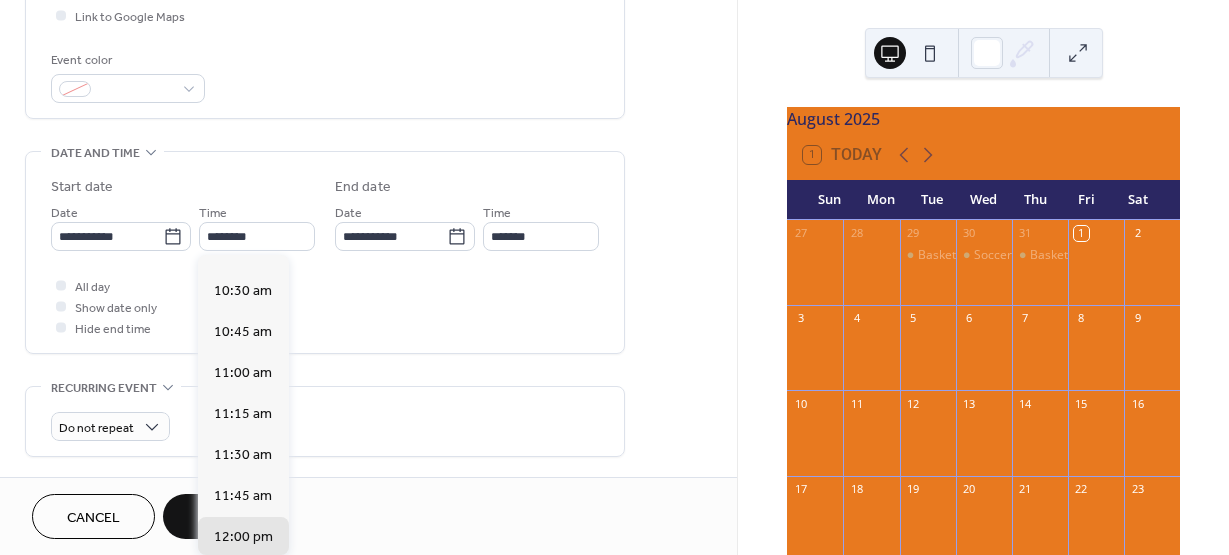 type on "********" 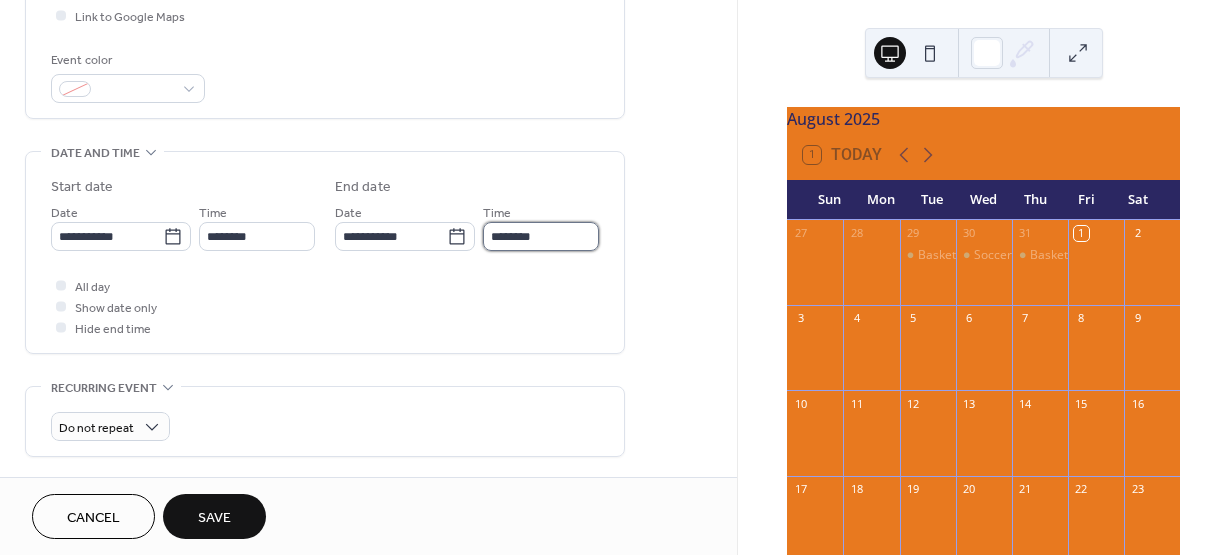 click on "********" at bounding box center [541, 236] 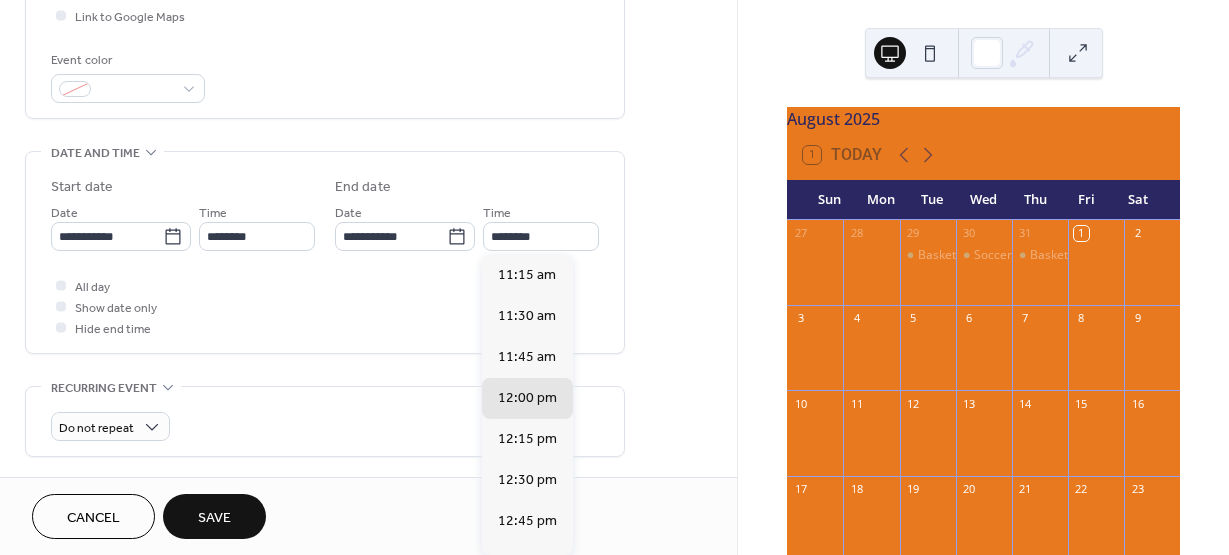 scroll, scrollTop: 263, scrollLeft: 0, axis: vertical 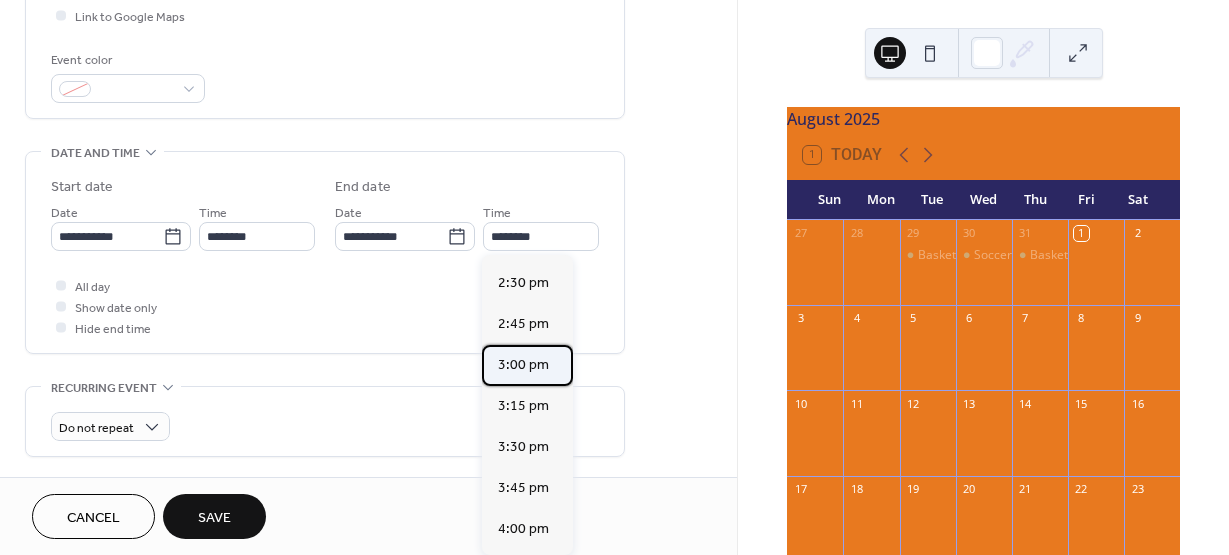 click on "3:00 pm" at bounding box center [523, 365] 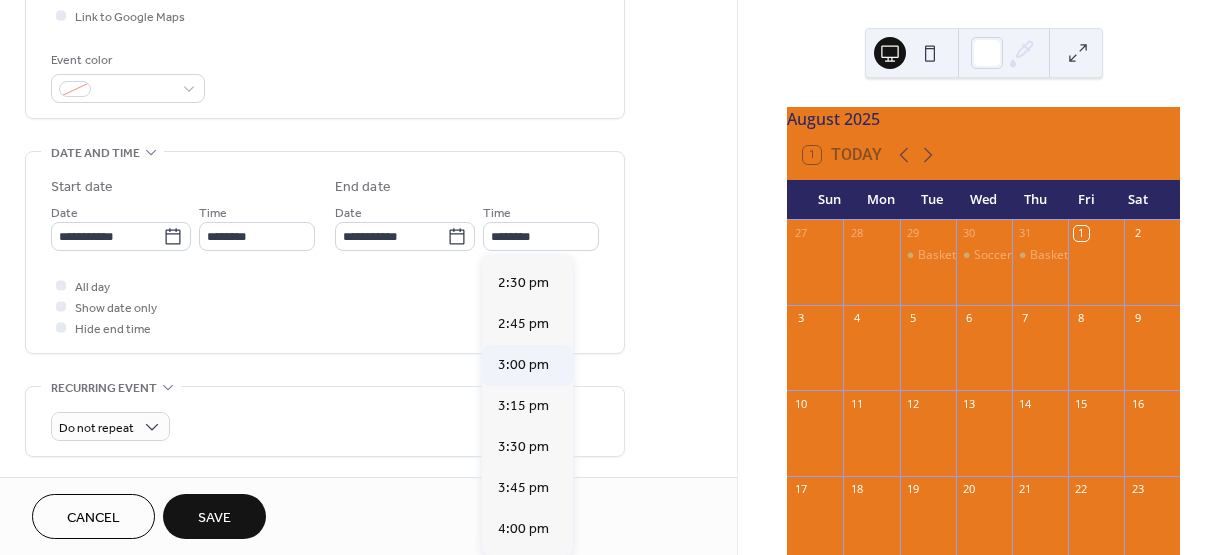 type on "*******" 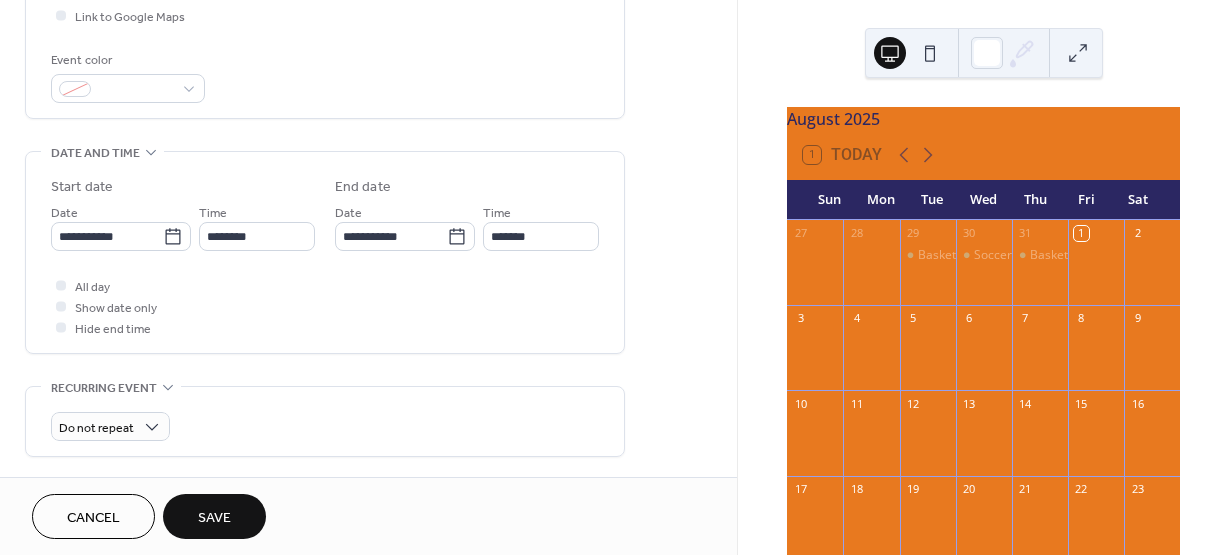 click on "All day Show date only Hide end time" at bounding box center (325, 306) 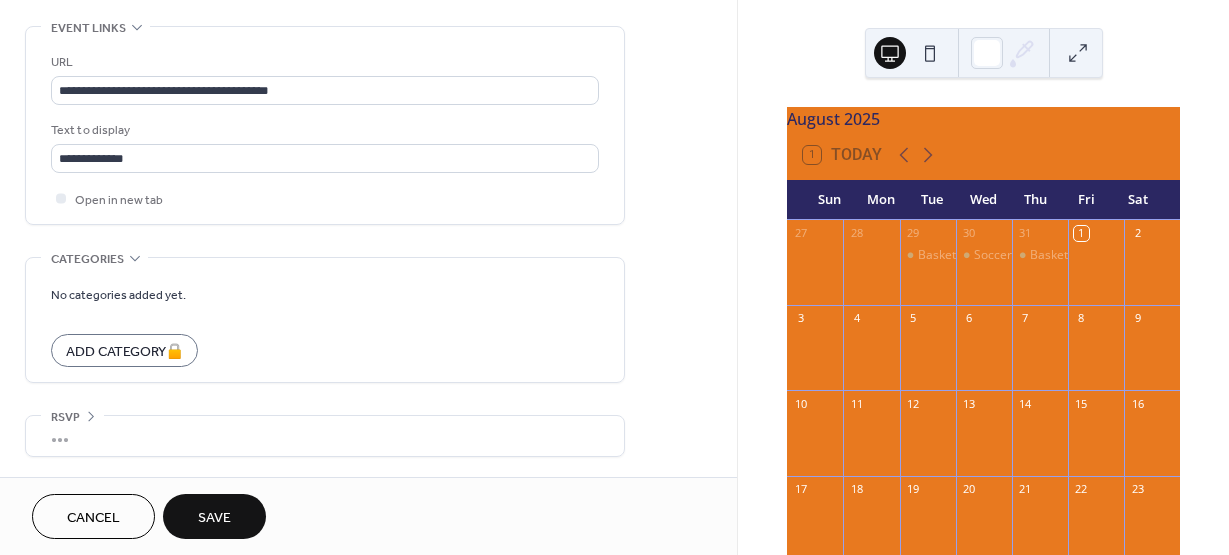 scroll, scrollTop: 893, scrollLeft: 0, axis: vertical 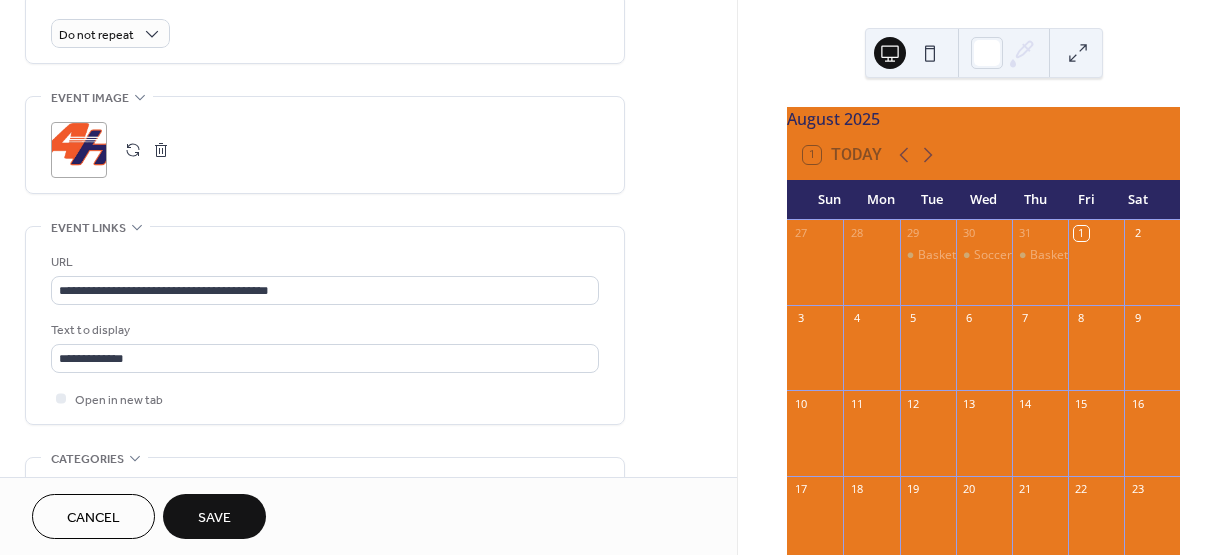 click on "Save" at bounding box center [214, 518] 